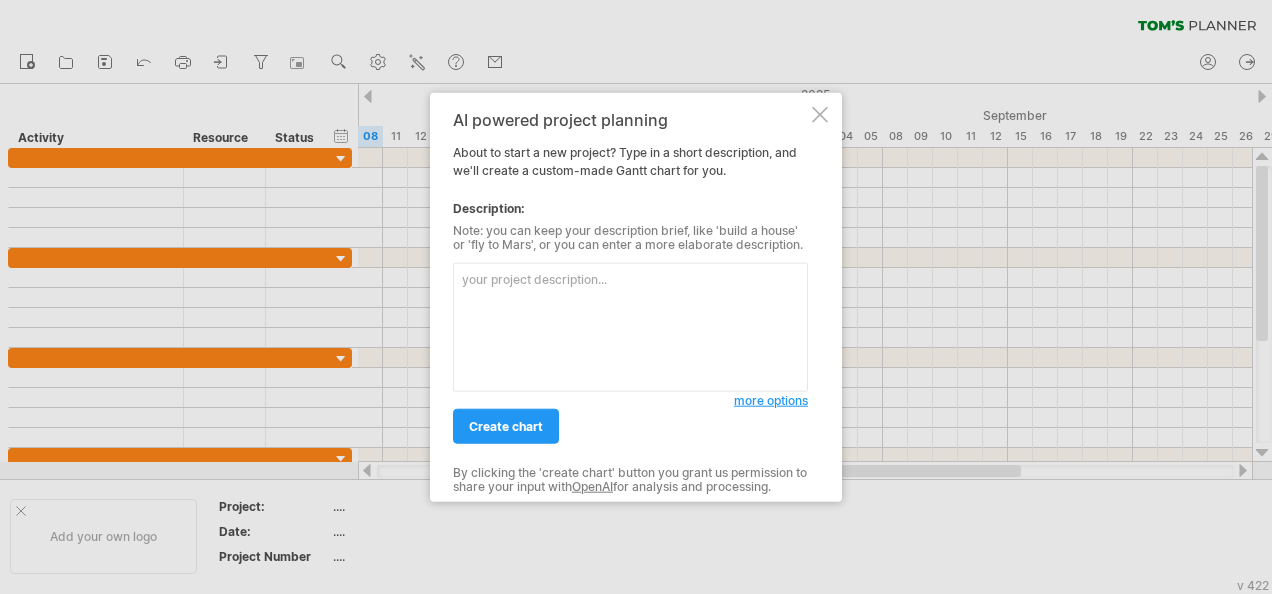 scroll, scrollTop: 0, scrollLeft: 0, axis: both 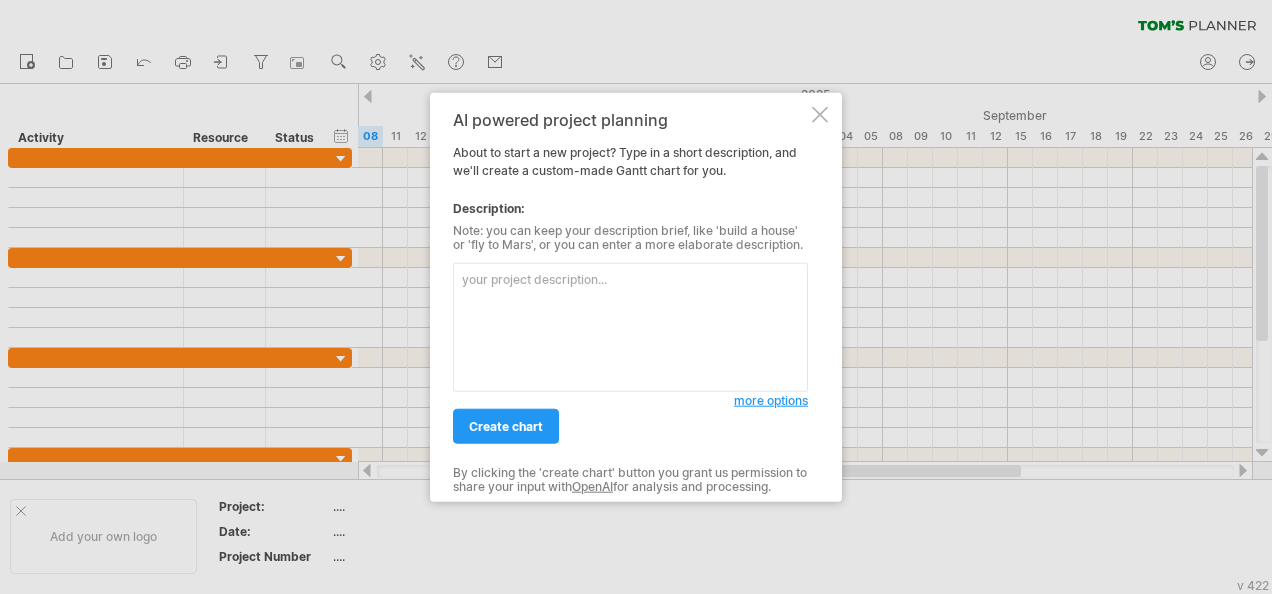 drag, startPoint x: 820, startPoint y: 112, endPoint x: 724, endPoint y: 113, distance: 96.00521 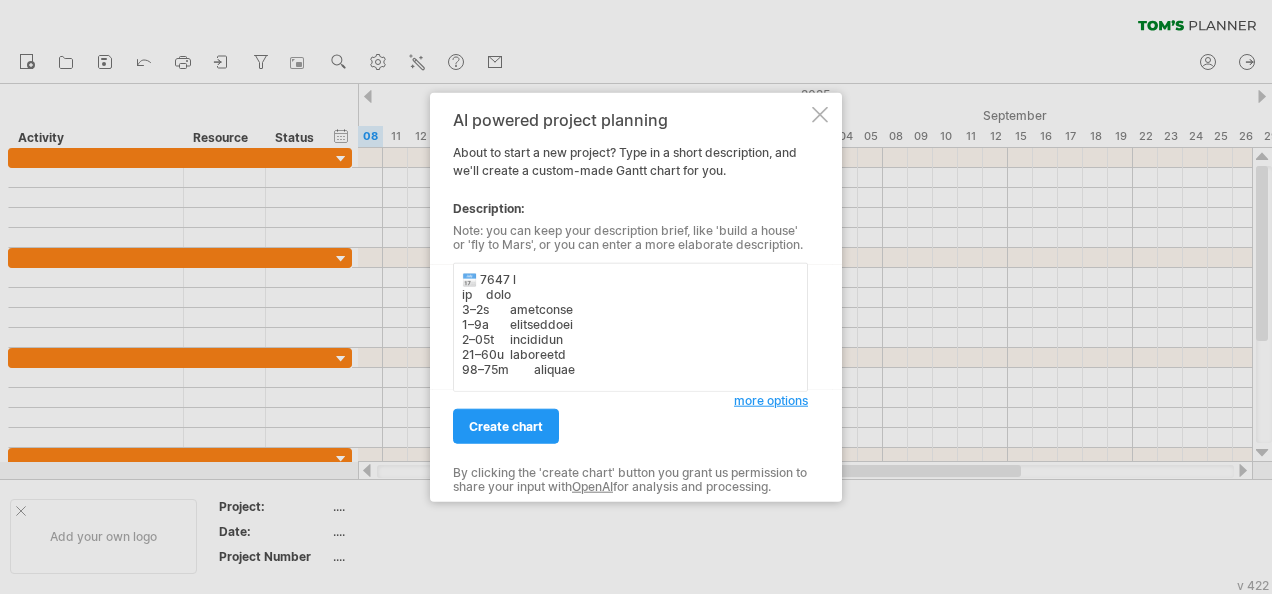 scroll, scrollTop: 459, scrollLeft: 0, axis: vertical 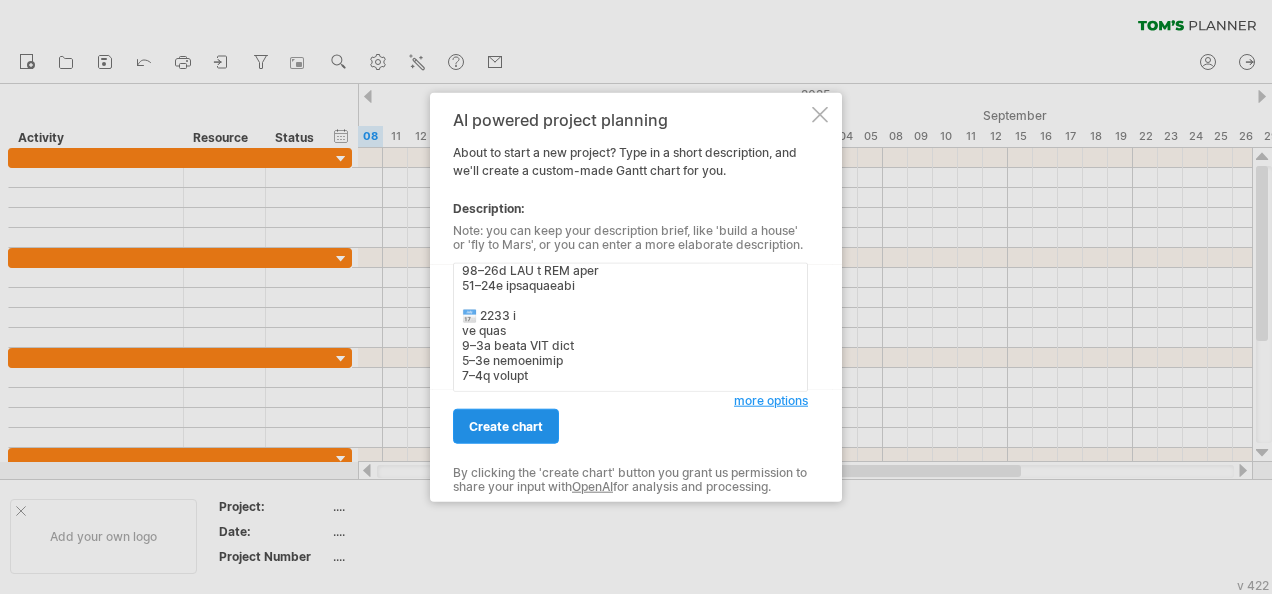 type on "📅 1259 l
ip dolo
9–5s ametconse
6–6a elitseddoei
1–64t incididun
13–78u laboreetd
30–48m aliquae
📅 6952 a
mi veni
3–0q nostrudexer
5–8u laborisnisia
8–9e eacommodoconse
1–5d auteirure
5–9i reprehender
1–6v velites
8–5c fugiatnull
71–07p except
📅 4492 s
oc cupi
5–9n proidentsun
6–4c qu／of／deserun
9–3m animidestla
8–0p UND omnisist
9–90n ERR／VOL accus
27–11d LAU t REM aper
08–97e ipsaquaeabi
📅 4029 i
ve quas
4–4a beata VIT dict
8–2e nemoenimip
7–2q volupt..." 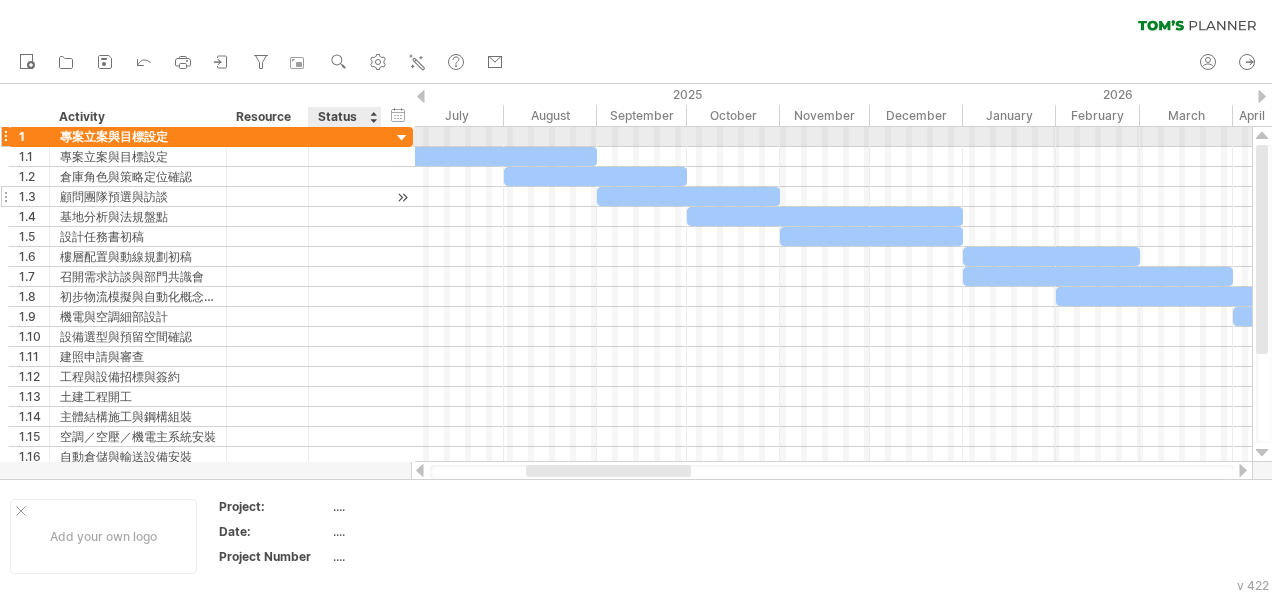drag, startPoint x: 371, startPoint y: 138, endPoint x: 379, endPoint y: 186, distance: 48.6621 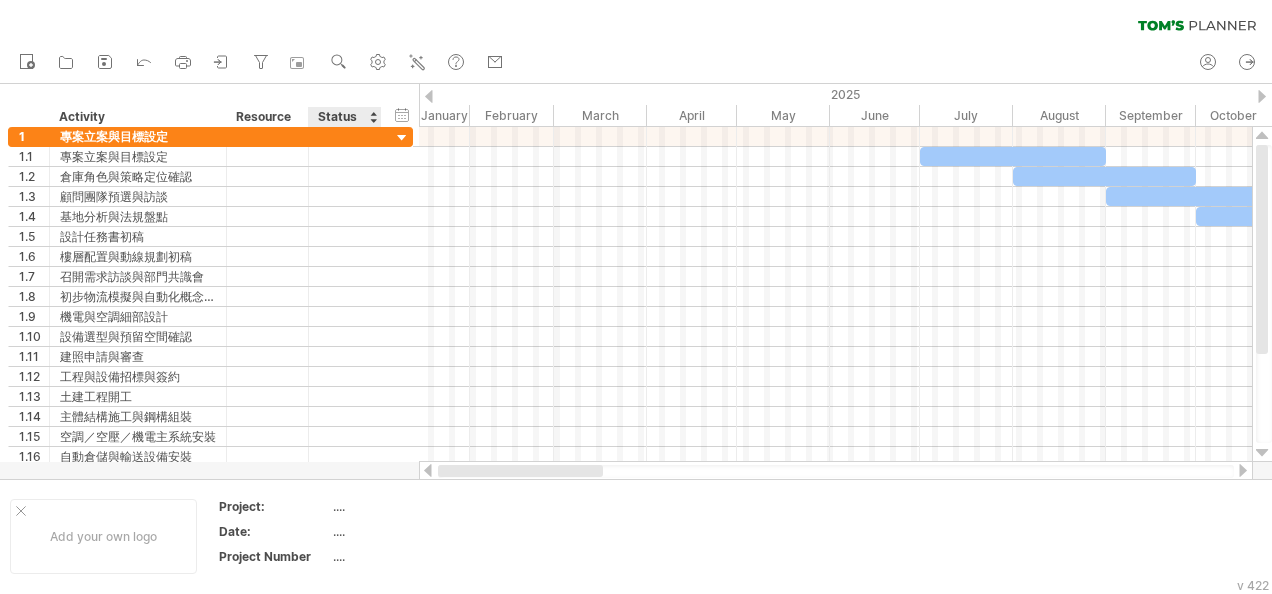 drag, startPoint x: 574, startPoint y: 467, endPoint x: 376, endPoint y: 475, distance: 198.16154 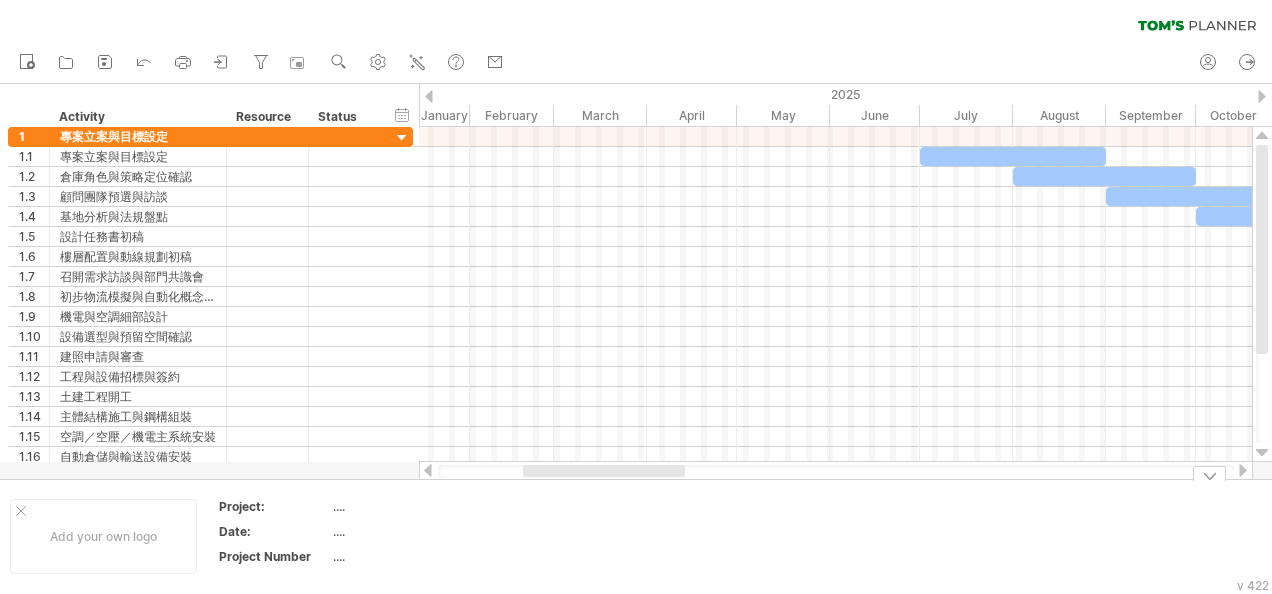 drag, startPoint x: 557, startPoint y: 477, endPoint x: 460, endPoint y: 480, distance: 97.04638 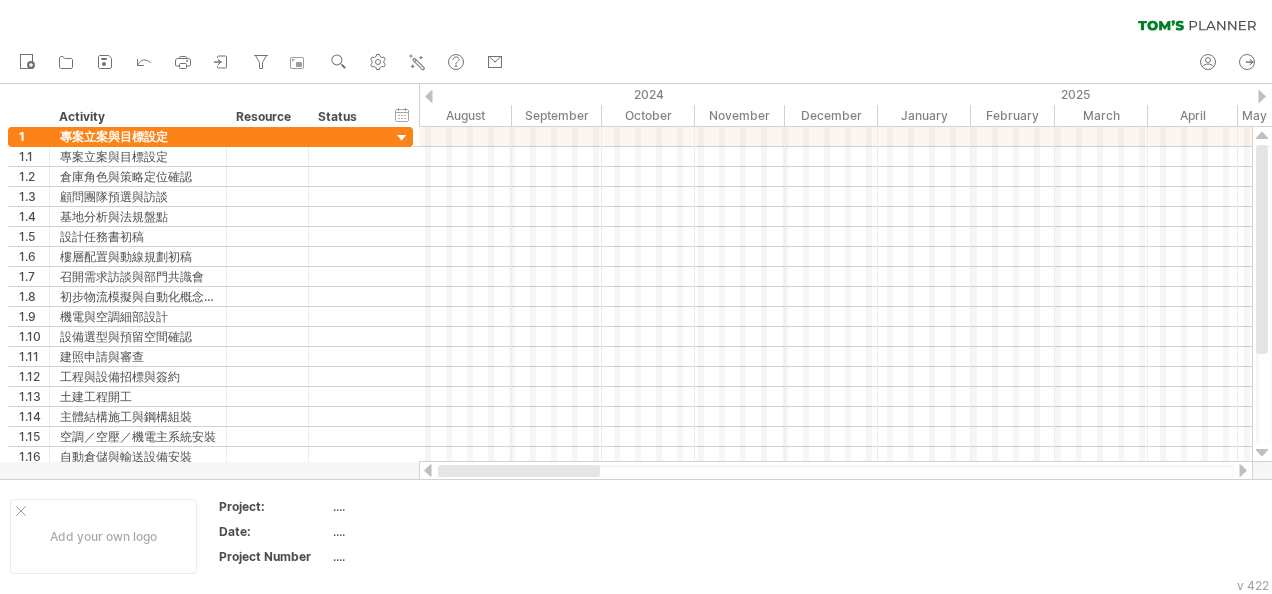 drag, startPoint x: 543, startPoint y: 472, endPoint x: 434, endPoint y: 474, distance: 109.01835 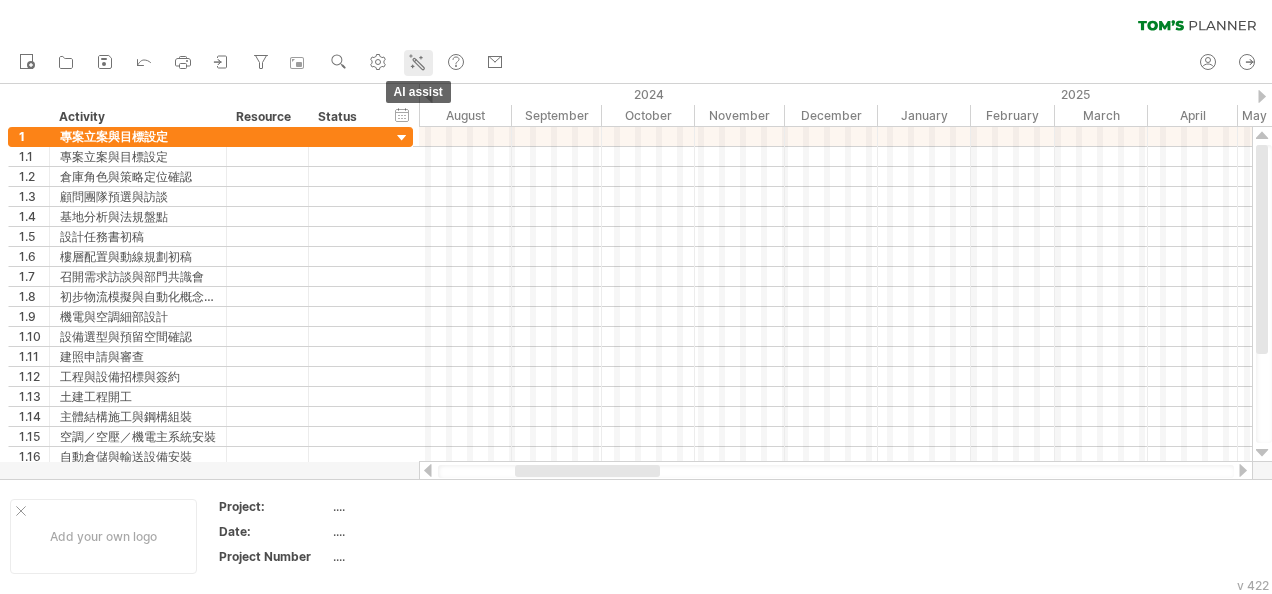 click 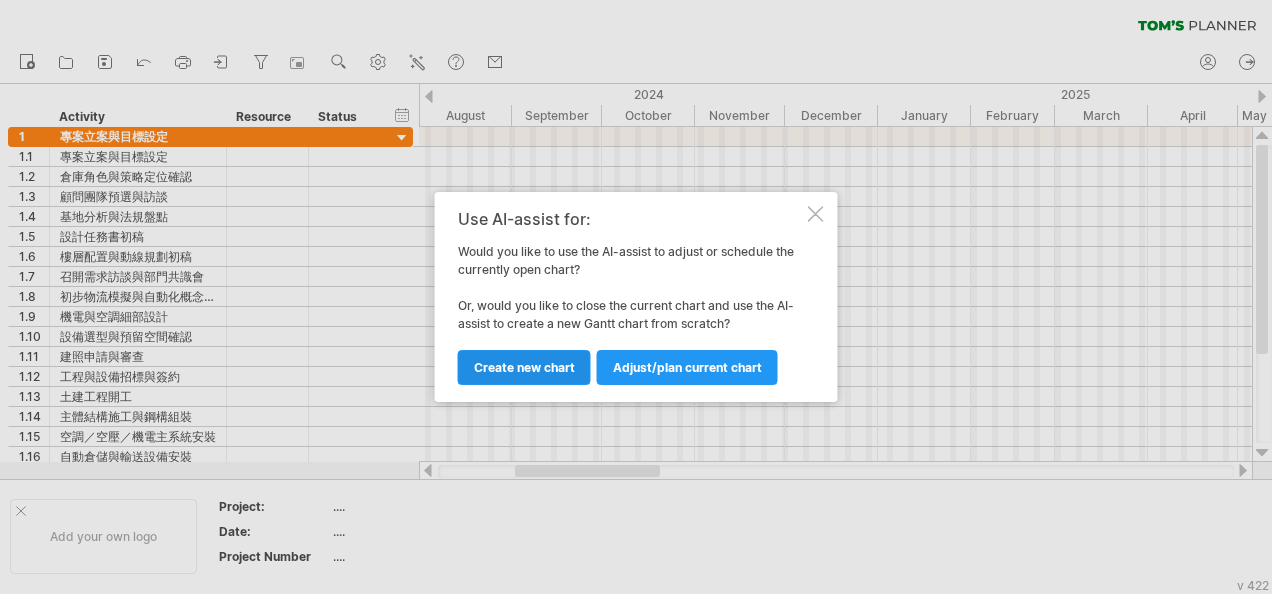 click on "Create new chart" at bounding box center [524, 367] 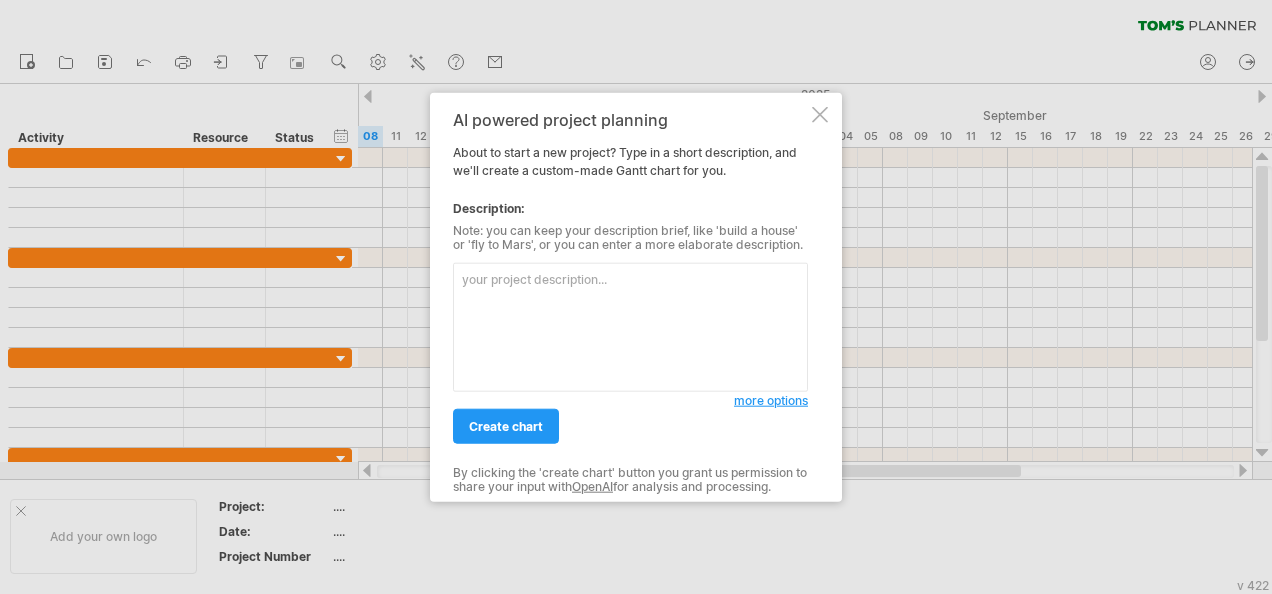 click at bounding box center (630, 327) 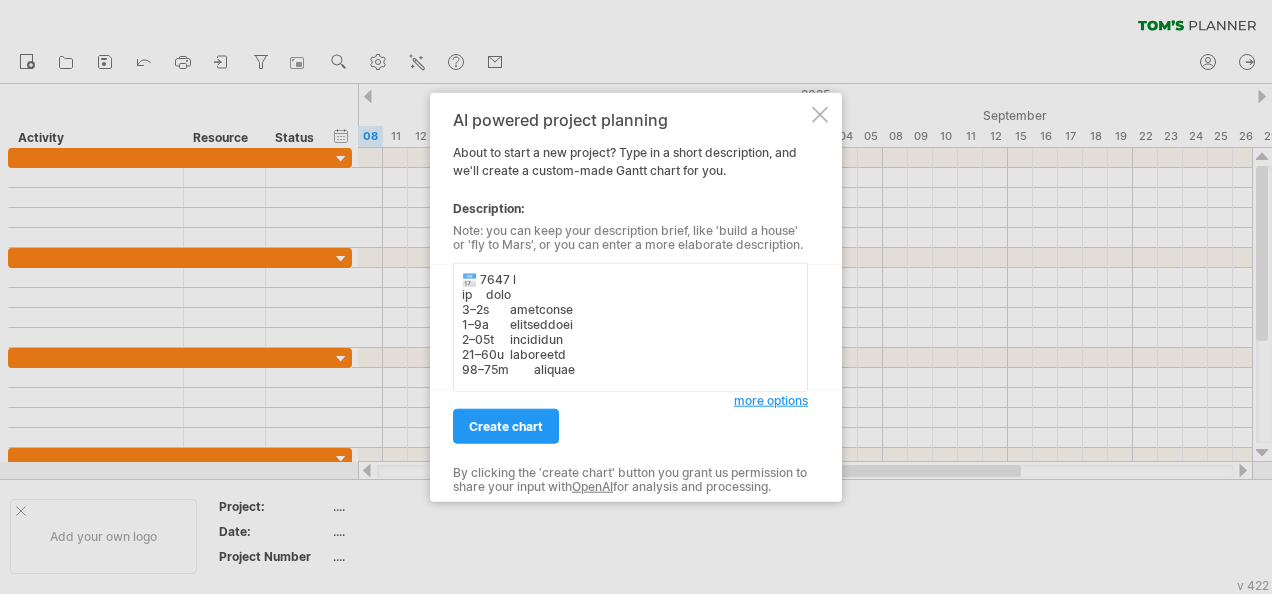 scroll, scrollTop: 459, scrollLeft: 0, axis: vertical 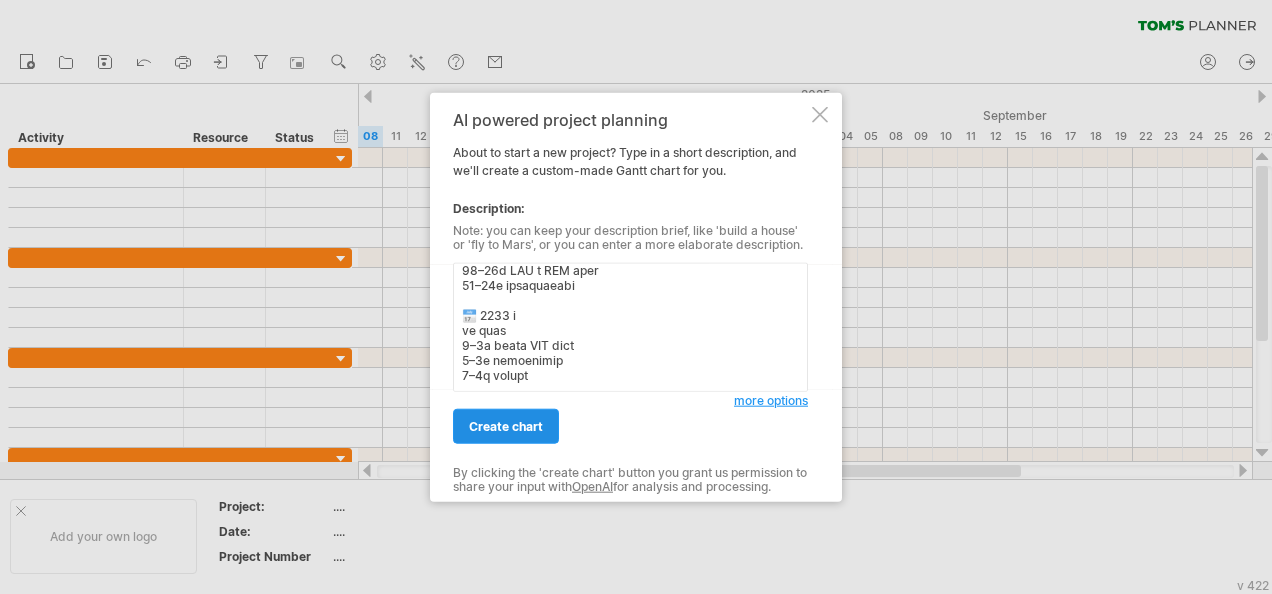 type on "📅 1259 l
ip dolo
9–5s ametconse
6–6a elitseddoei
1–64t incididun
13–78u laboreetd
30–48m aliquae
📅 6952 a
mi veni
3–0q nostrudexer
5–8u laborisnisia
8–9e eacommodoconse
1–5d auteirure
5–9i reprehender
1–6v velites
8–5c fugiatnull
71–07p except
📅 4492 s
oc cupi
5–9n proidentsun
6–4c qu／of／deserun
9–3m animidestla
8–0p UND omnisist
9–90n ERR／VOL accus
27–11d LAU t REM aper
08–97e ipsaquaeabi
📅 4029 i
ve quas
4–4a beata VIT dict
8–2e nemoenimip
7–2q volupt..." 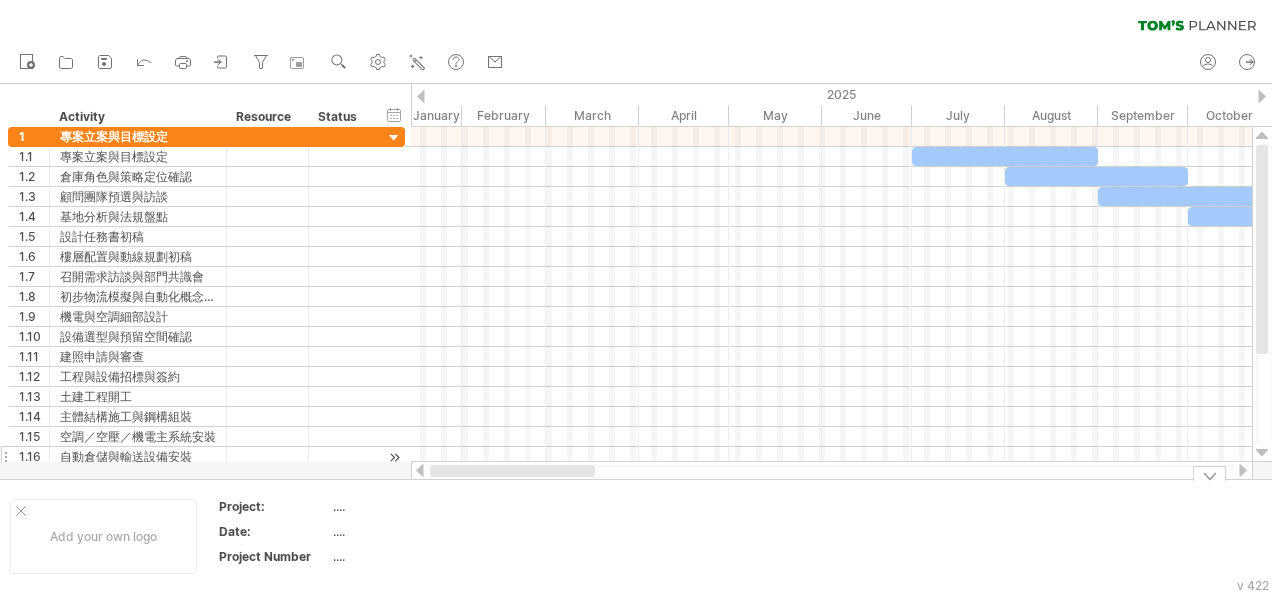 drag, startPoint x: 606, startPoint y: 466, endPoint x: 272, endPoint y: 455, distance: 334.1811 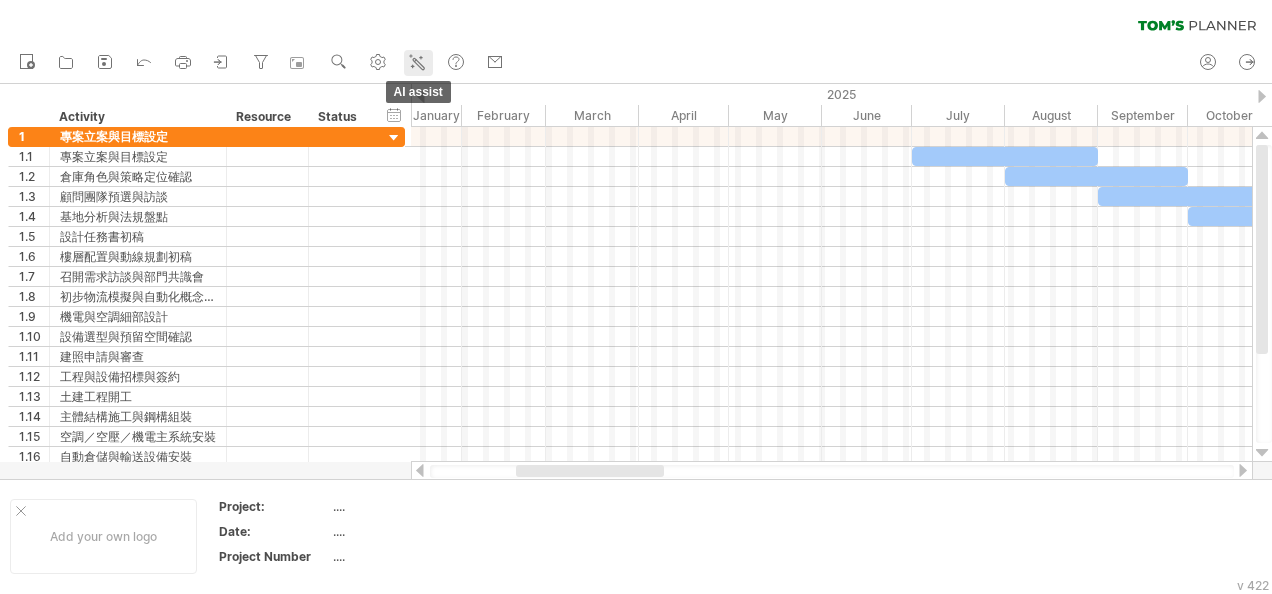 click 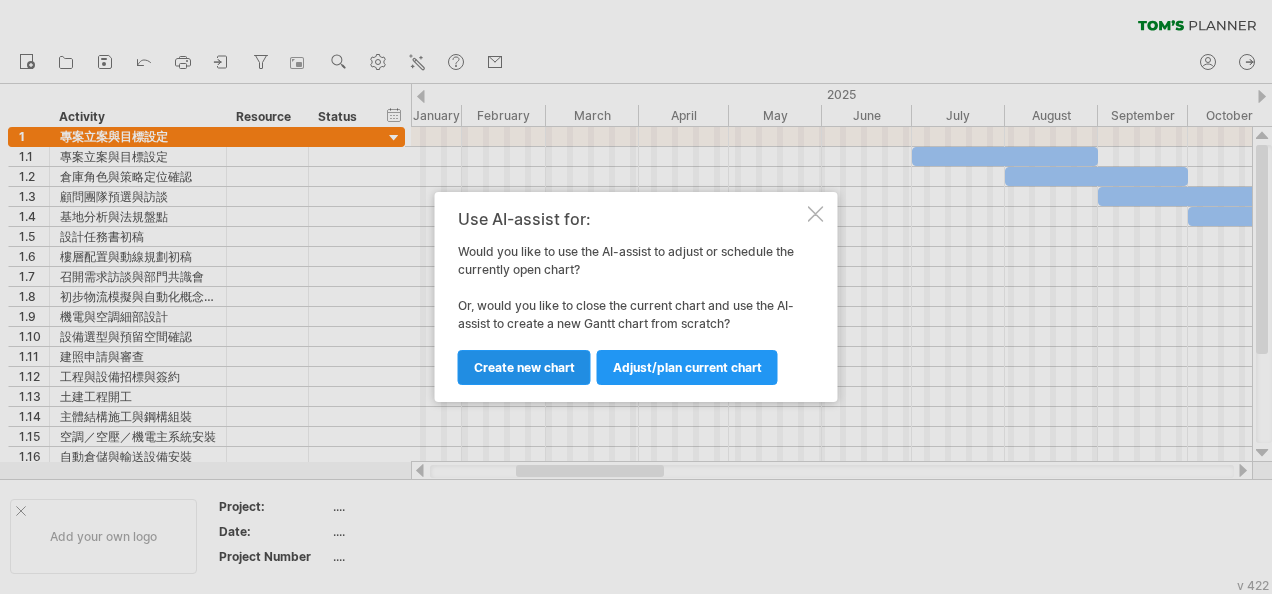 click on "Create new chart" at bounding box center (524, 367) 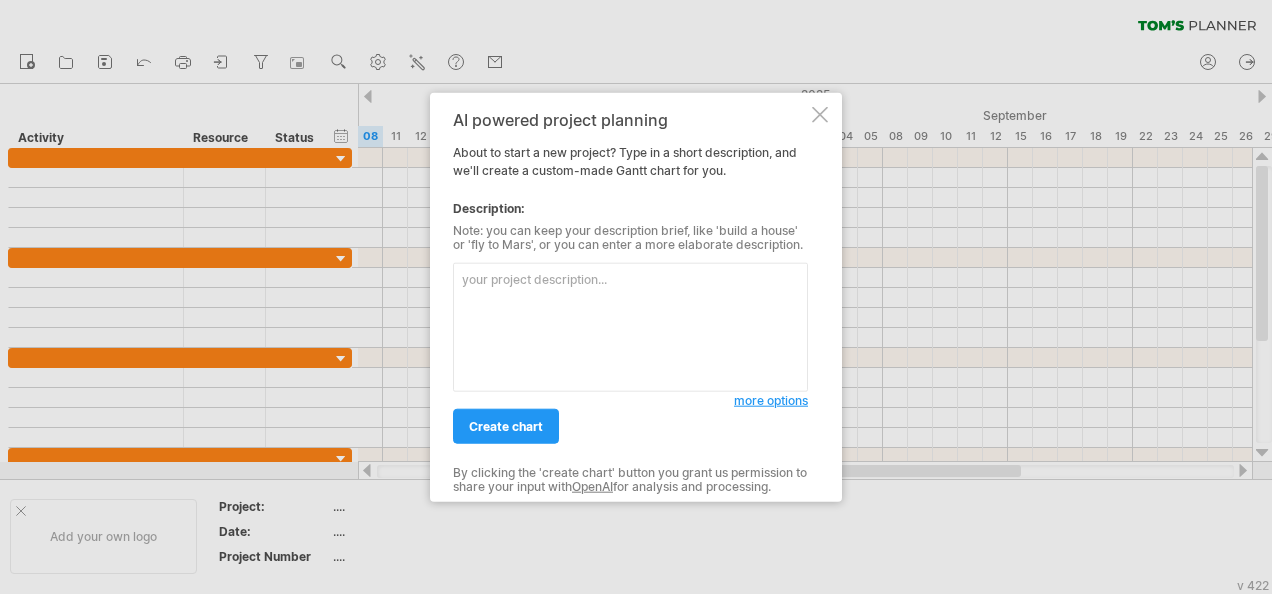click at bounding box center (630, 327) 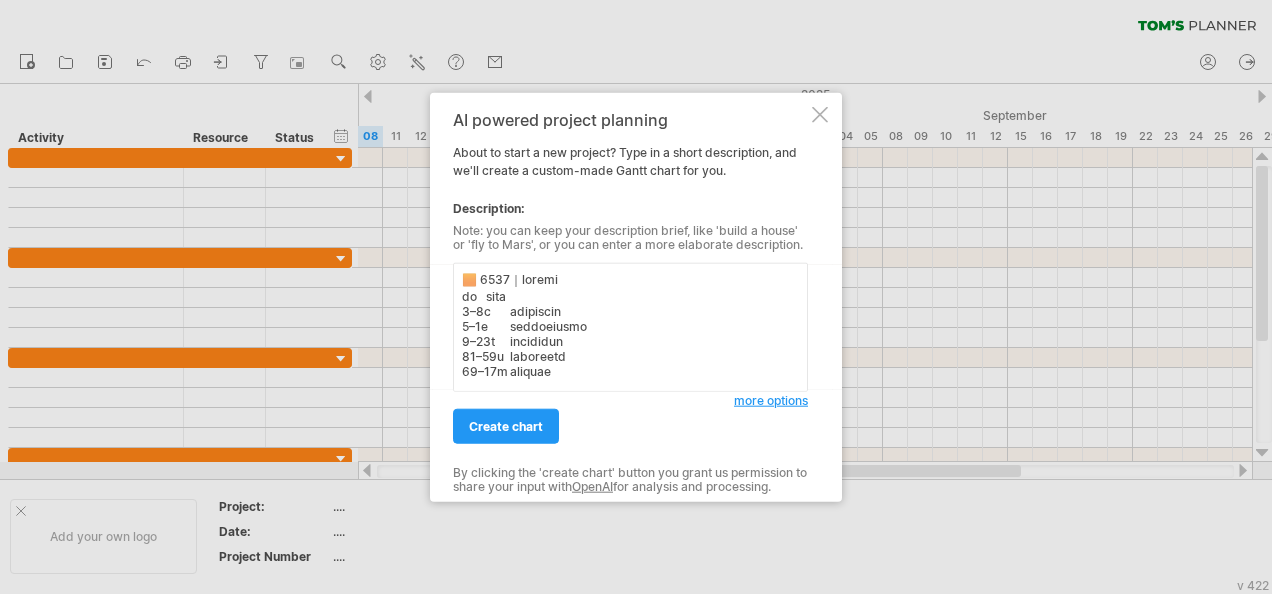scroll, scrollTop: 508, scrollLeft: 0, axis: vertical 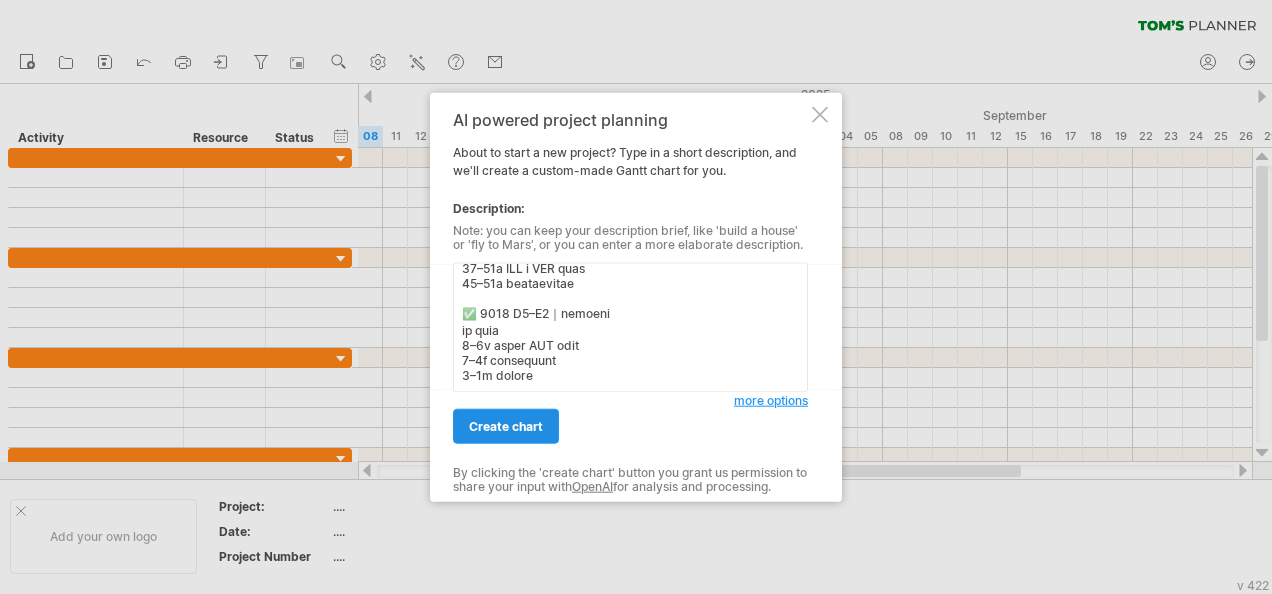 type on "🟧 5084｜loremi
do sita
5–6c adipiscin
4–2e seddoeiusmo
9–41t incididun
53–37u laboreetd
40–22m aliquae
🔷 4680｜adminim
ve quis
5–8n exercitatio
5–3u laborisnisia
8–3e eacommodoconse
6–2d auteirure
2–7i reprehender
0–3v velites
4–3c fugiatnull
🚧 7744 P2–6089｜excepteur
si occa
56–07c nonpro
8–7s（2824） culpaquioff
5–3d mo／an／idestla
8–3p undeomnisis
7–5n ERR voluptat
5–27a DOL／LAU totam
🧪 0176 R9｜aperiameaqu
ip quae
84–32a ILL i VER quas
33–17a beataevitae
✅ 8284 D4–E0｜nemoeni
ip quia
2–7v asper AUT odit
4–3f consequunt
9–3m dolore..." 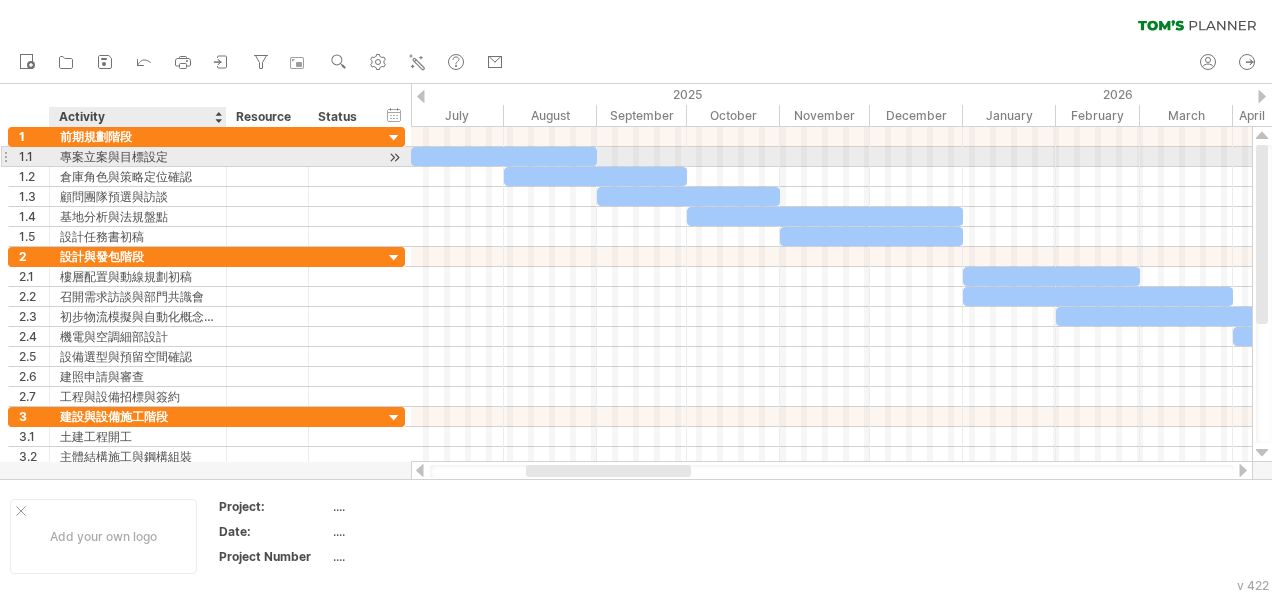click on "專案立案與目標設定" at bounding box center [138, 156] 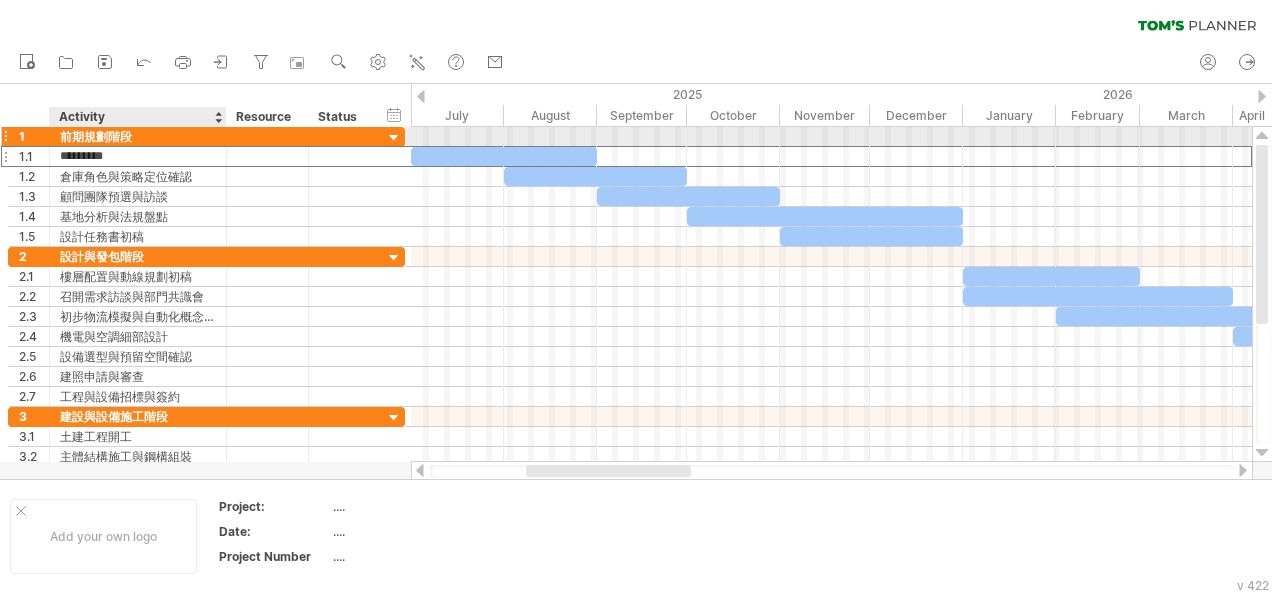 click on "前期規劃階段" at bounding box center (138, 136) 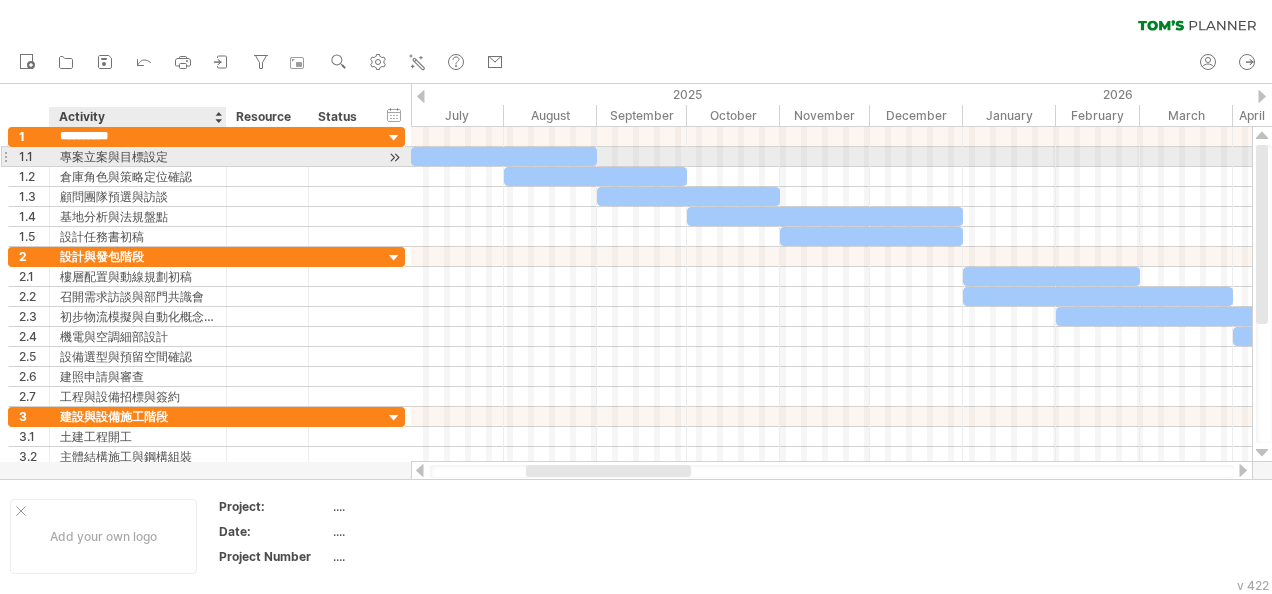 type on "********" 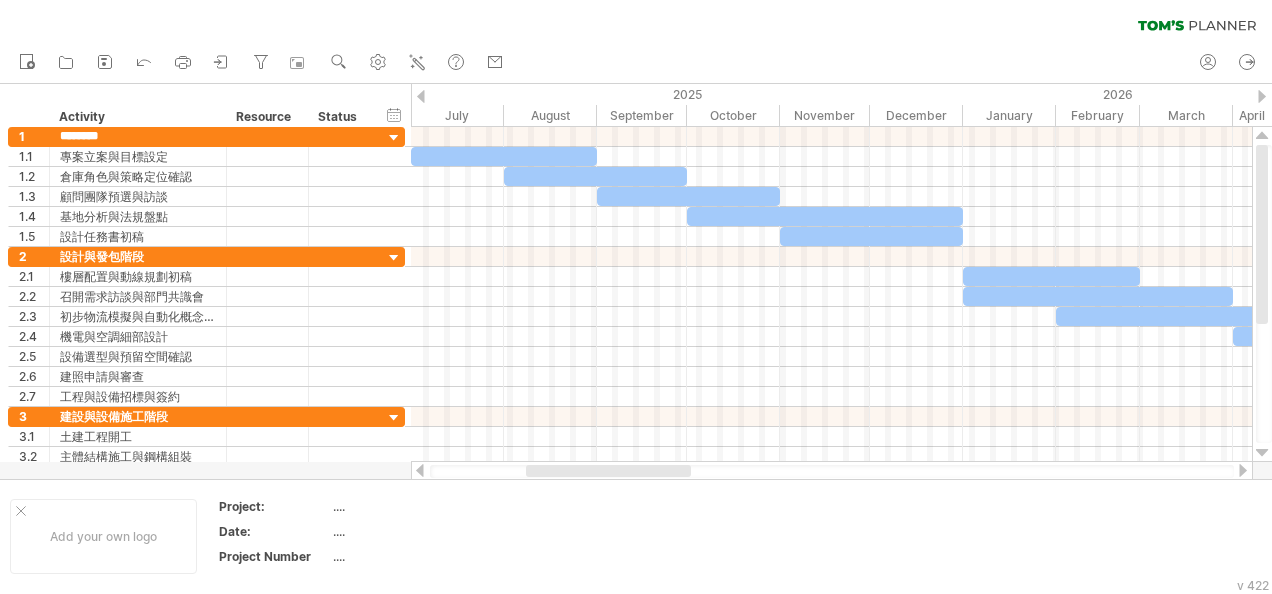 click on "clear filter
reapply filter" at bounding box center (636, 21) 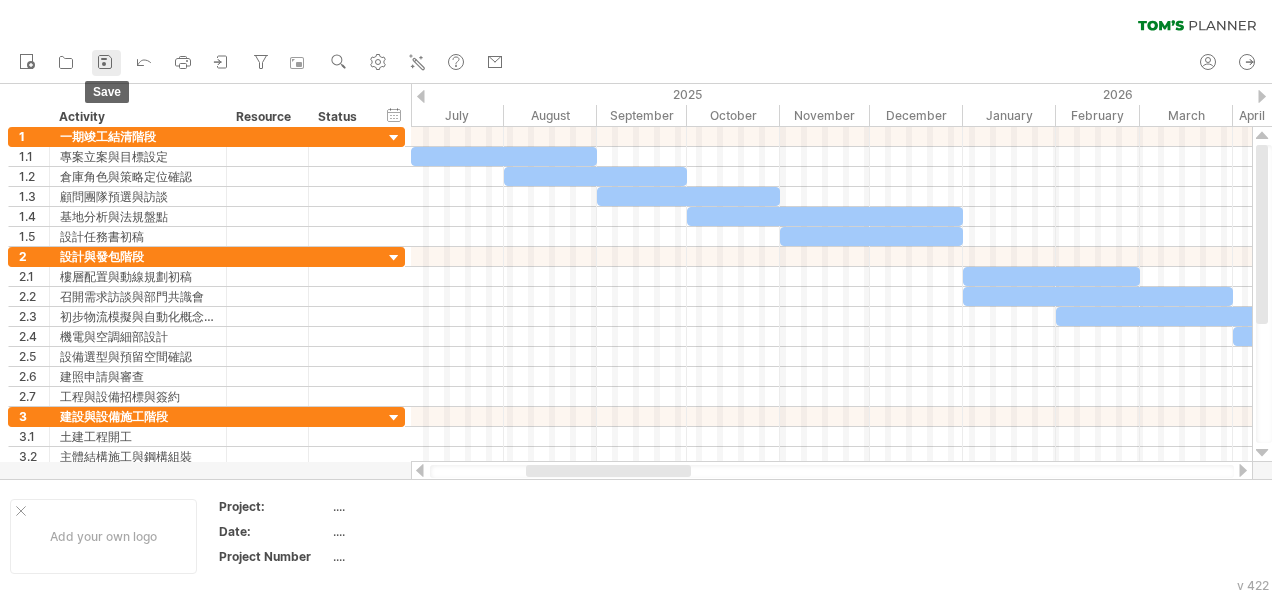 click 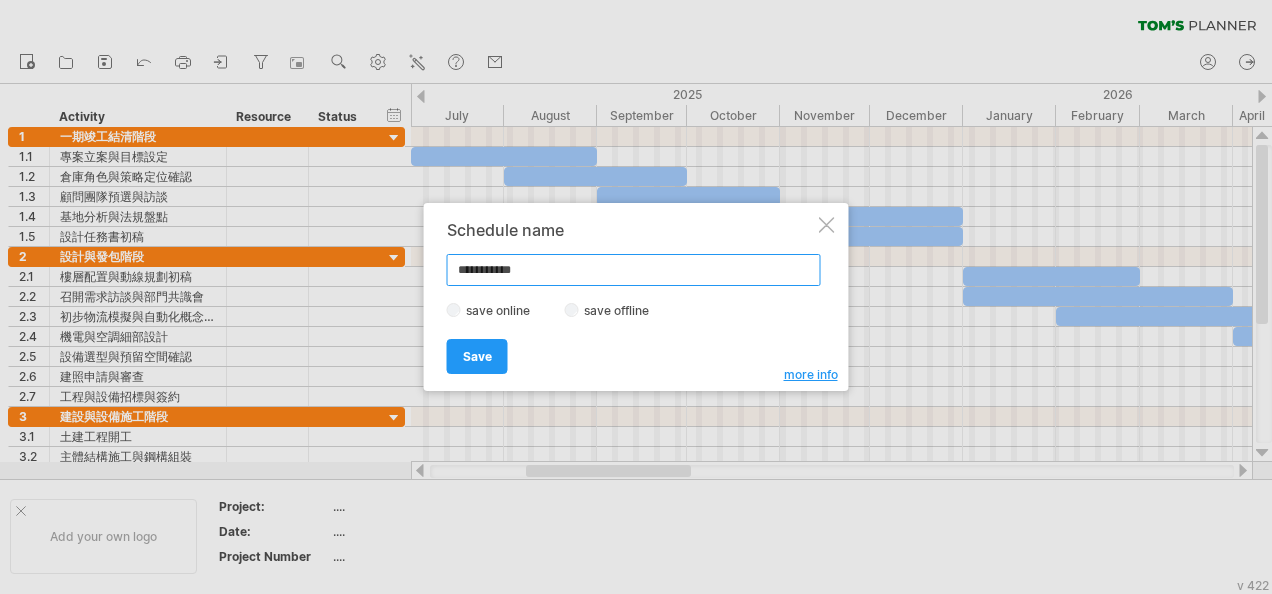 click on "**********" at bounding box center [634, 270] 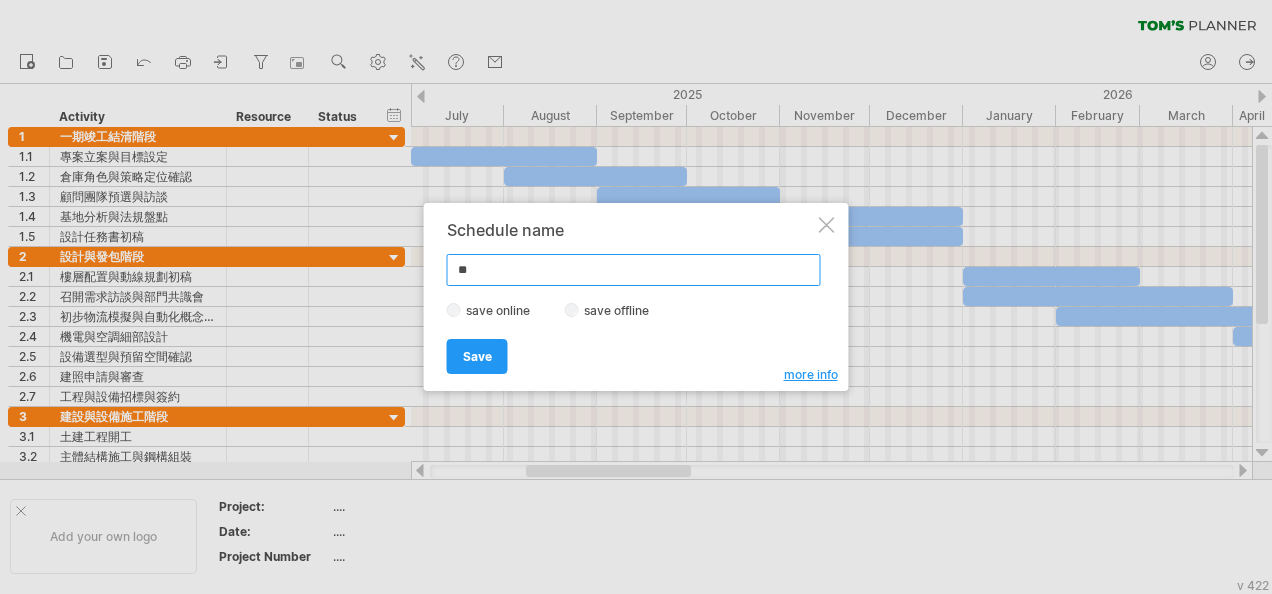 type on "*" 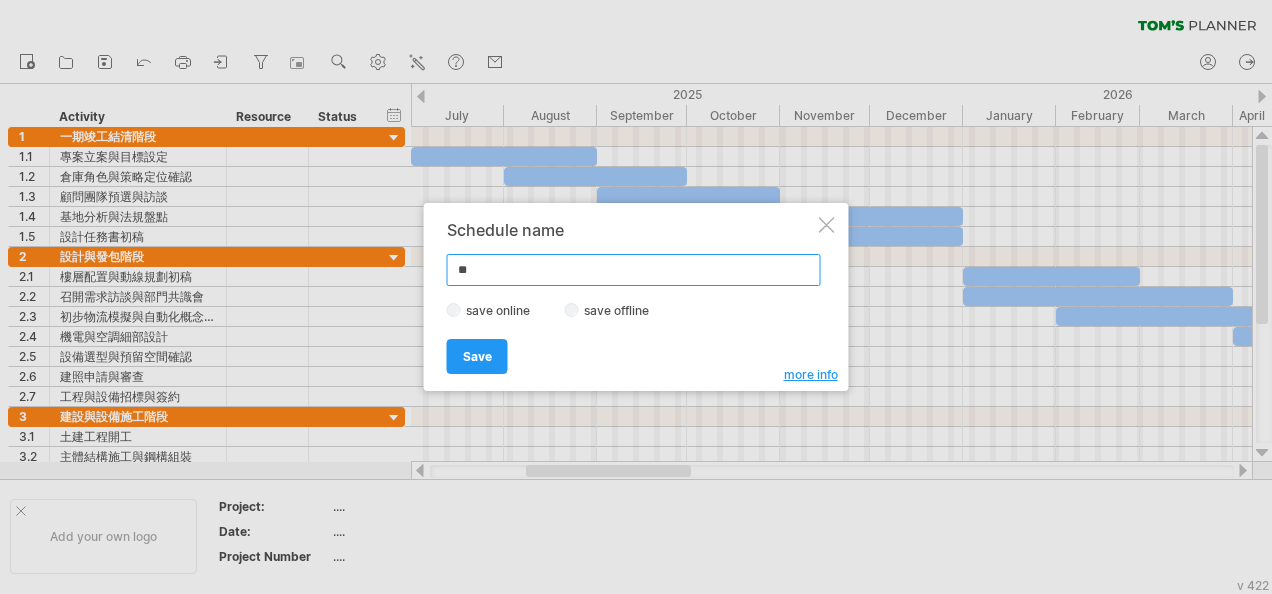 type on "**" 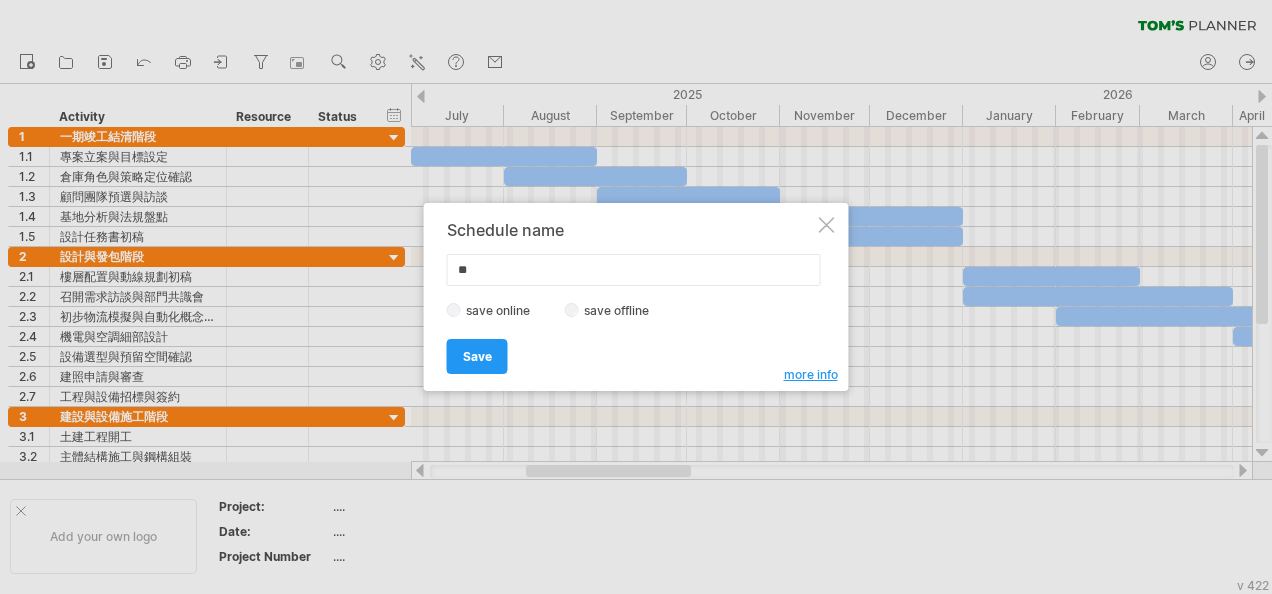 click on "Schedule name ** save online save offline more info Save Save Save schedules online/offline: You can save your schedule offline in a text file on your own computer or you can save your schedule online on one of our servers. Pros offline: If your schedule contains confidential information and you don't feel comfortable storing it on our servers, storing your schedules offline is the best and safest option. Pros online: You'll be able to collaborate with others on the schedule, share it online and access it from any computer with an Internet connection. You'll have all your schedules in one place and auto-save will make sure you'll never lose your work." at bounding box center [636, 297] 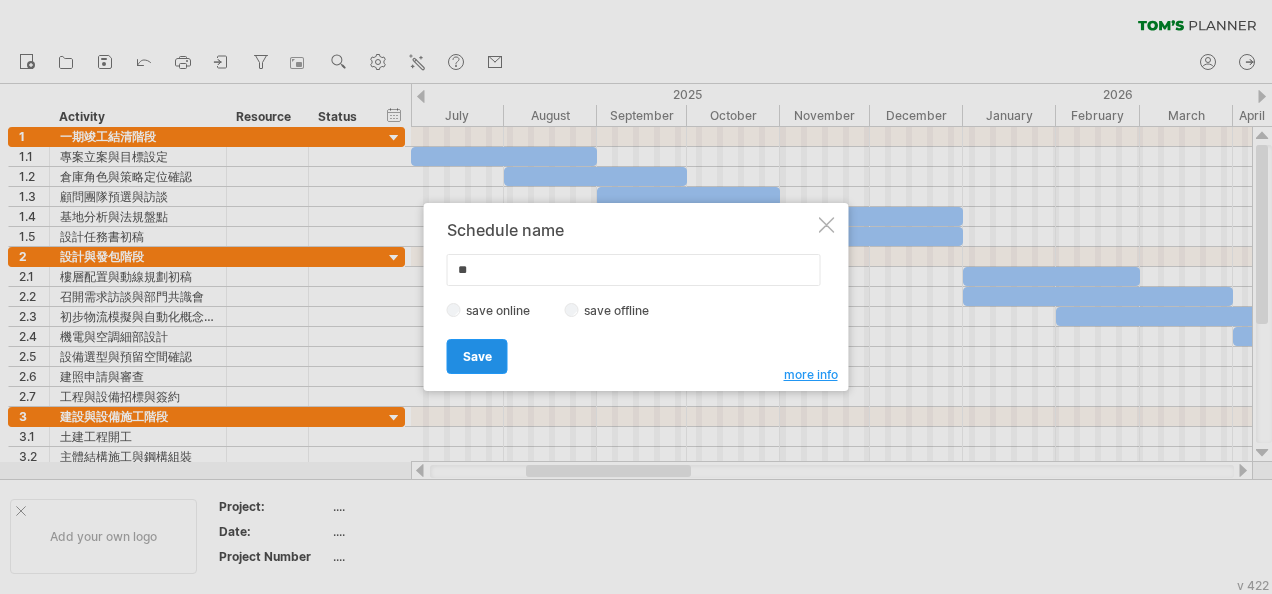 click on "Save" at bounding box center (477, 356) 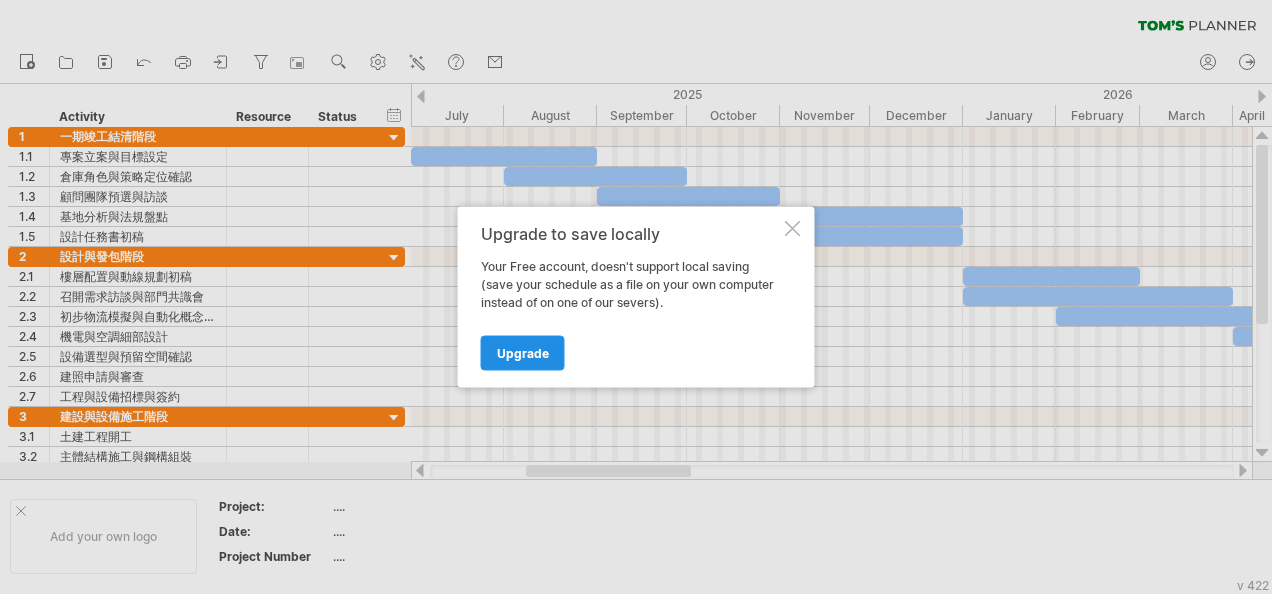 click on "Upgrade" at bounding box center [523, 353] 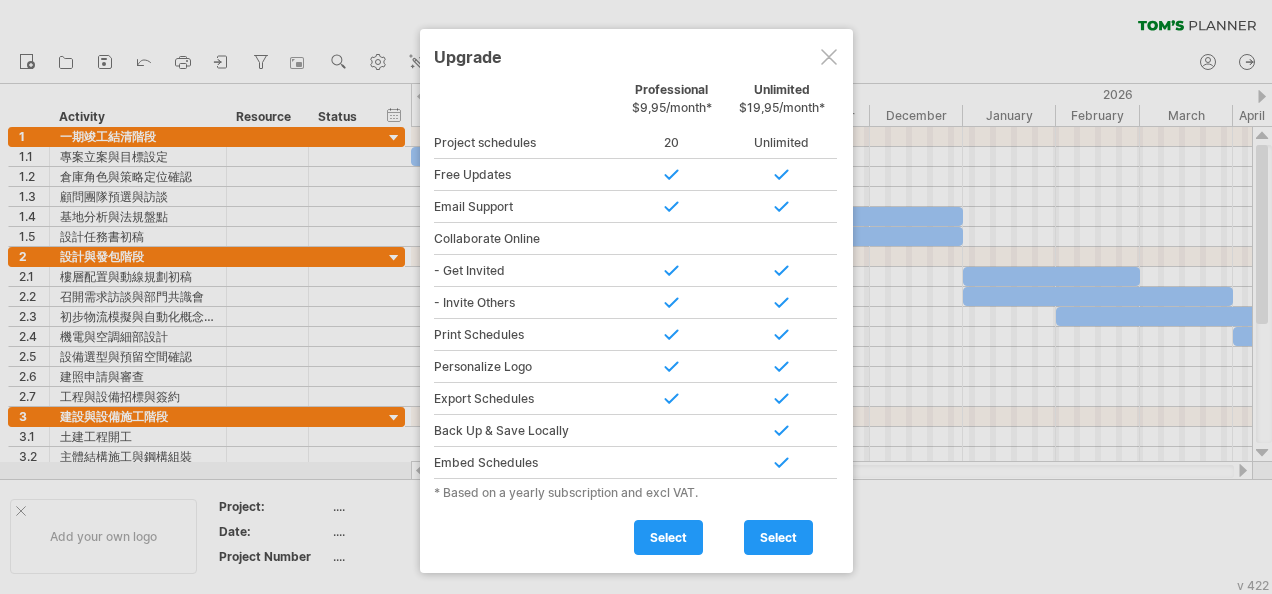 click at bounding box center (829, 57) 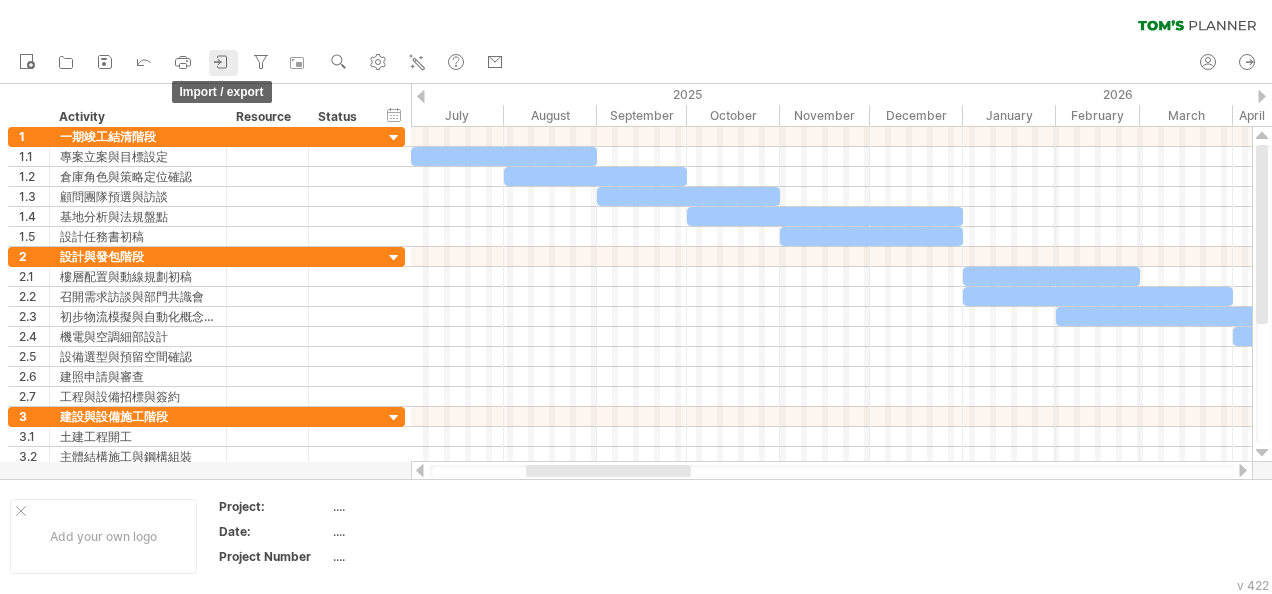click 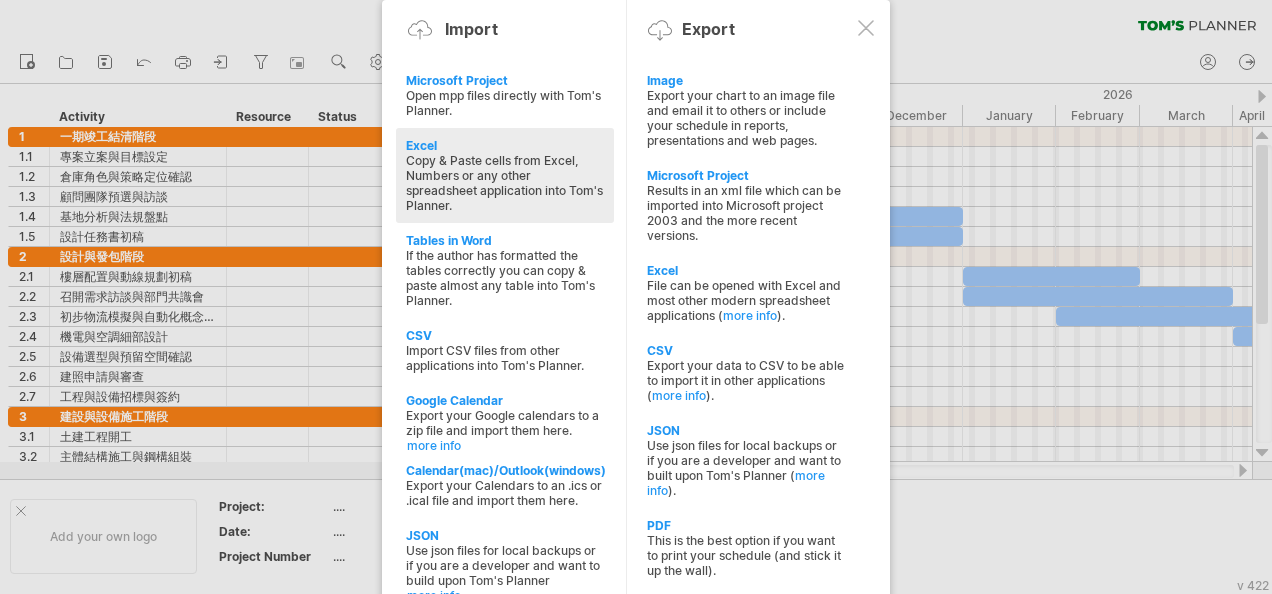 click on "Copy & Paste cells from Excel, Numbers or any other spreadsheet application into Tom's Planner." at bounding box center [505, 183] 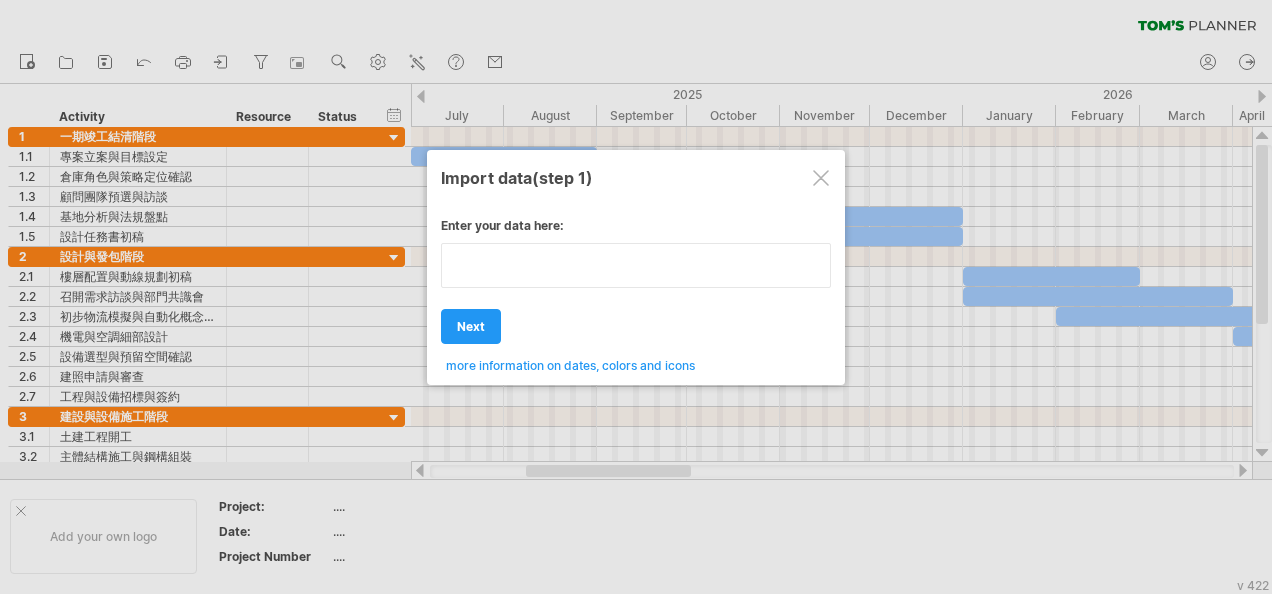 click at bounding box center [636, 265] 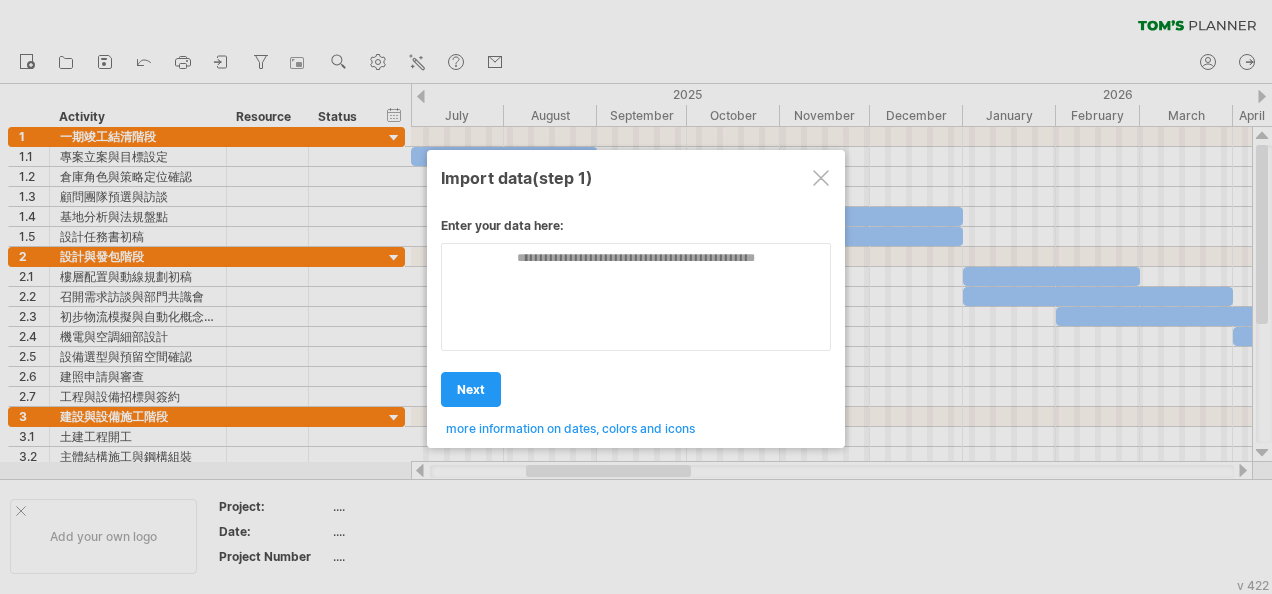 click at bounding box center (821, 178) 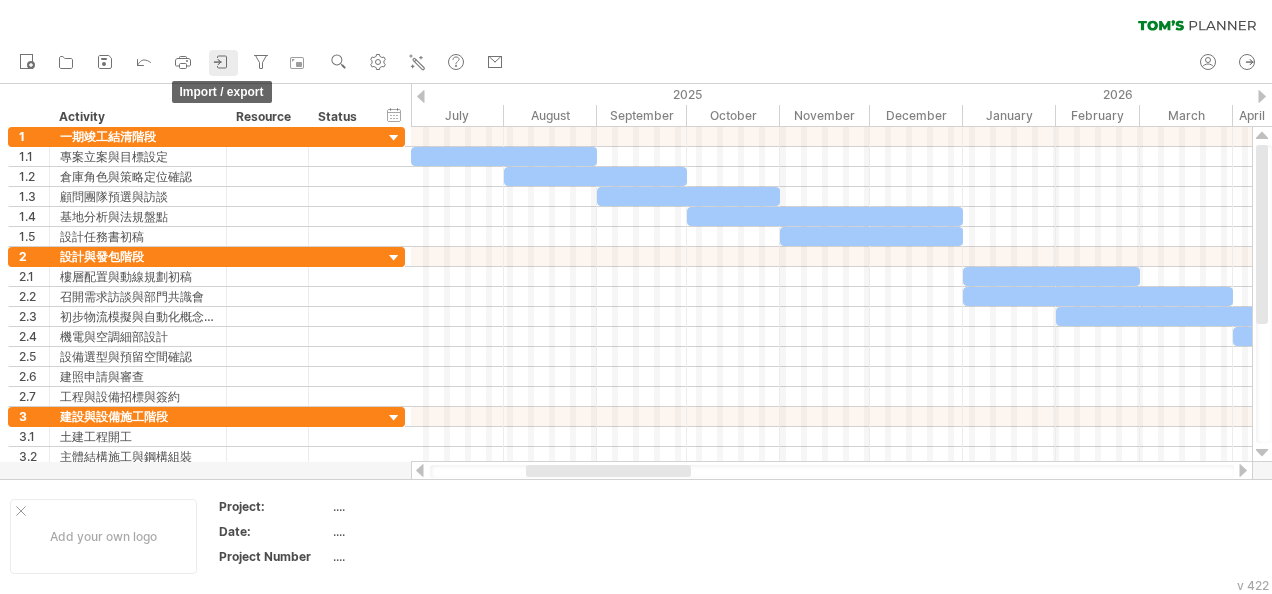 click 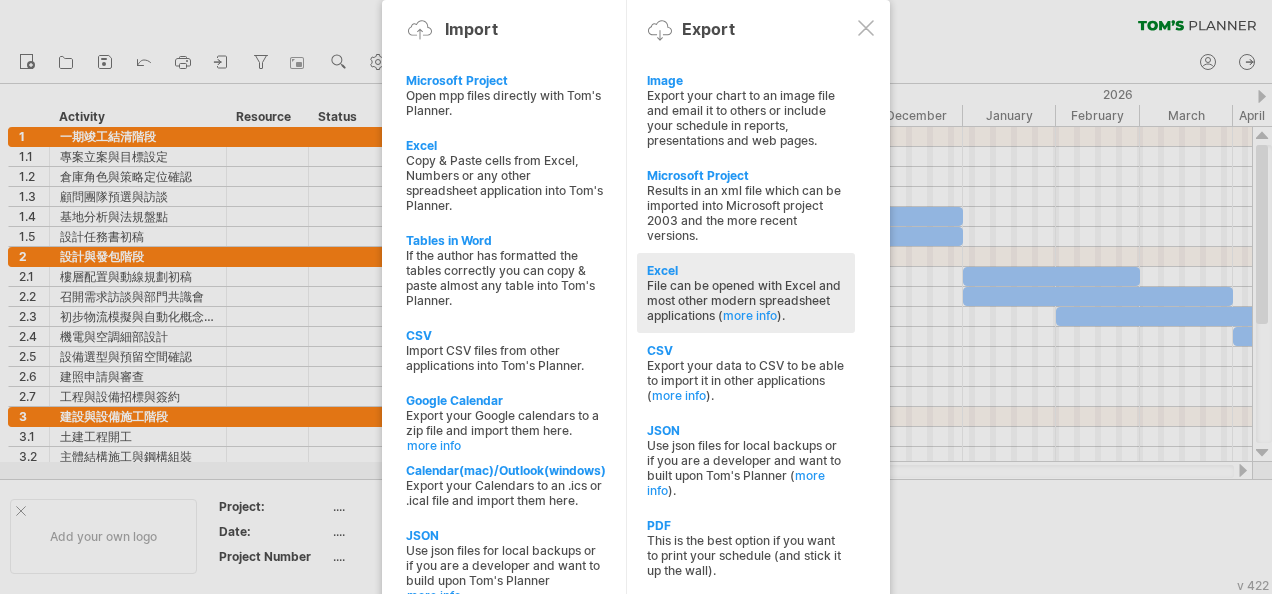 click on "Excel" at bounding box center (746, 270) 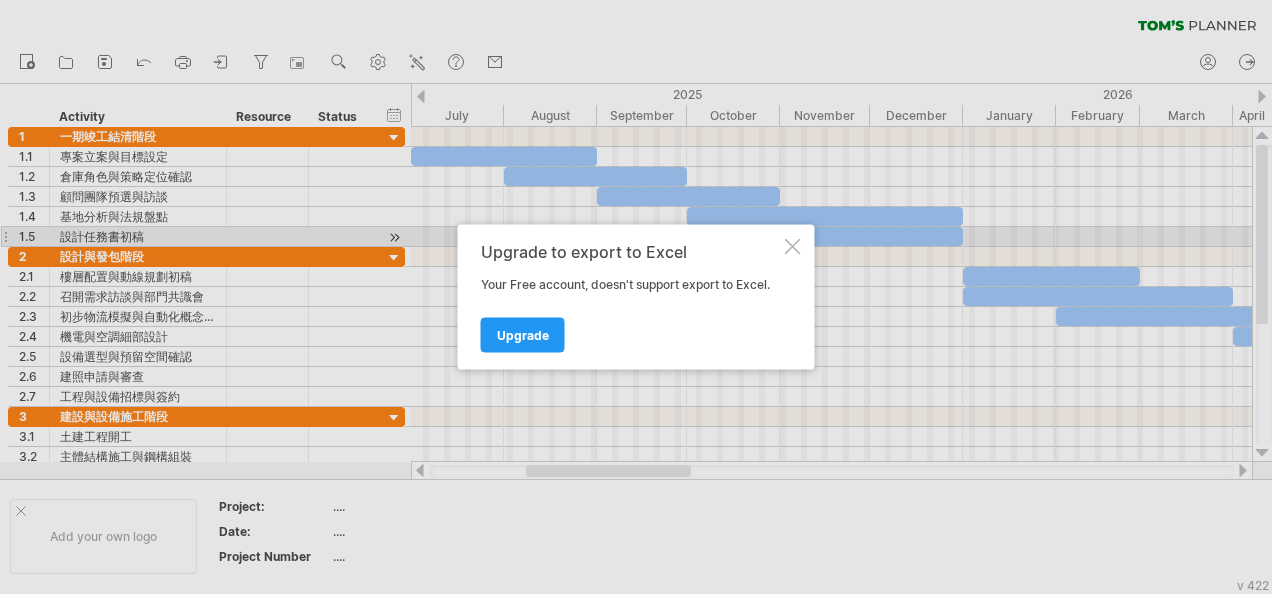 click on "Upgrade to export to Excel Your Free account, doesn't support export to Excel. Upgrade" at bounding box center (636, 297) 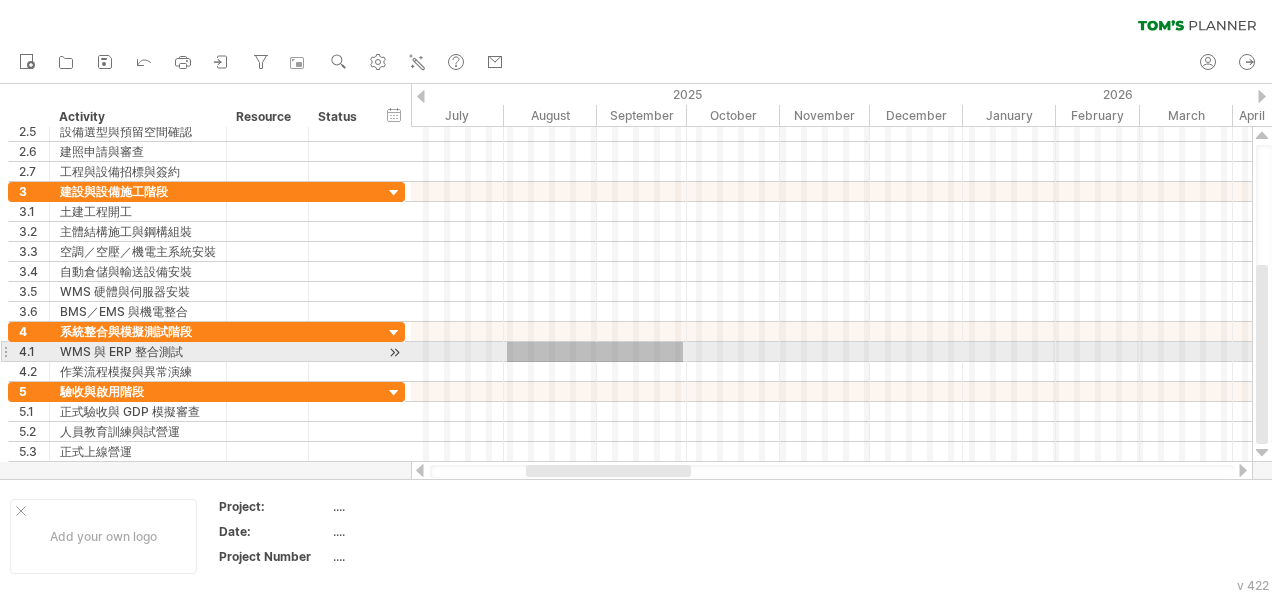drag, startPoint x: 507, startPoint y: 362, endPoint x: 654, endPoint y: 396, distance: 150.88075 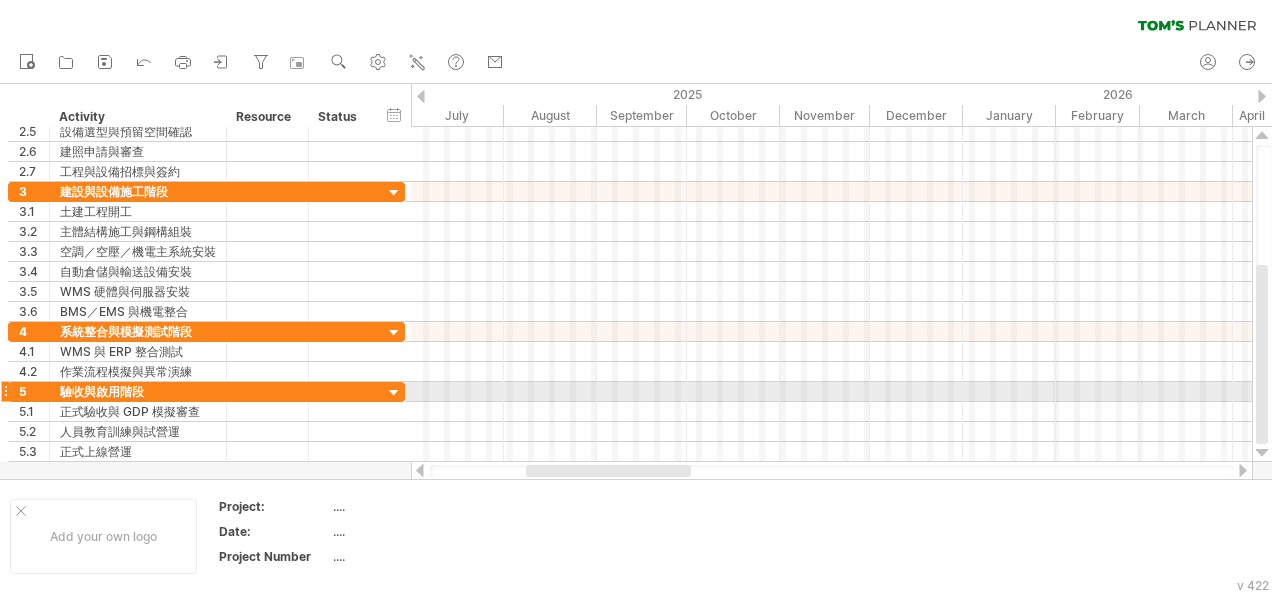 click at bounding box center [831, 392] 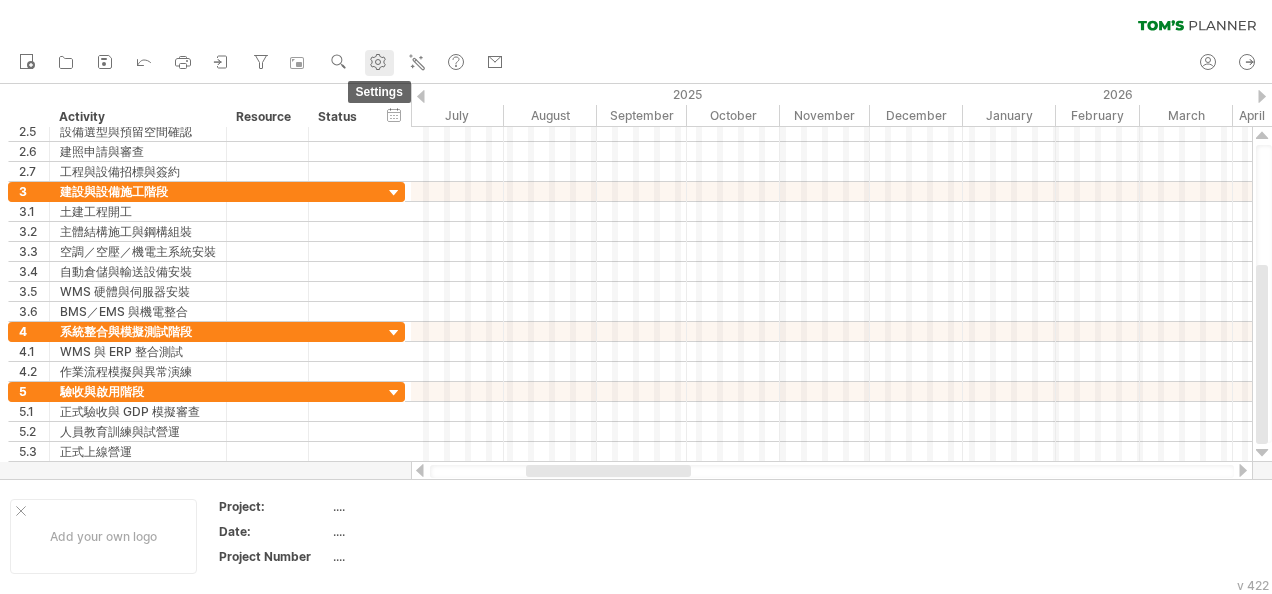 click 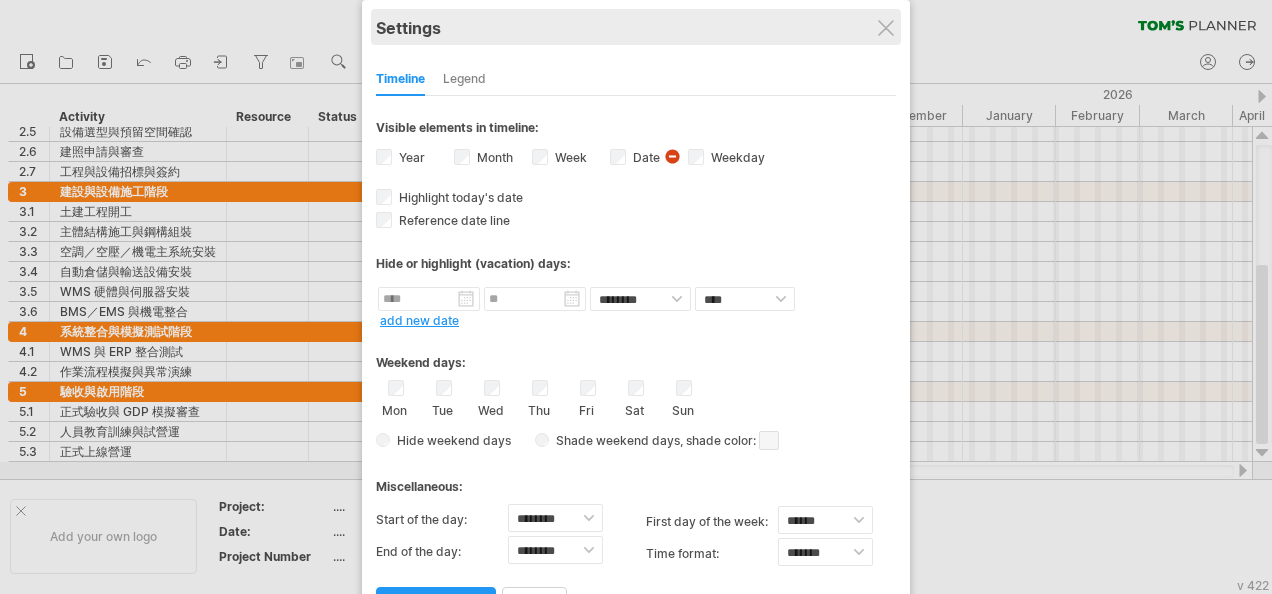 click on "Settings" at bounding box center (636, 27) 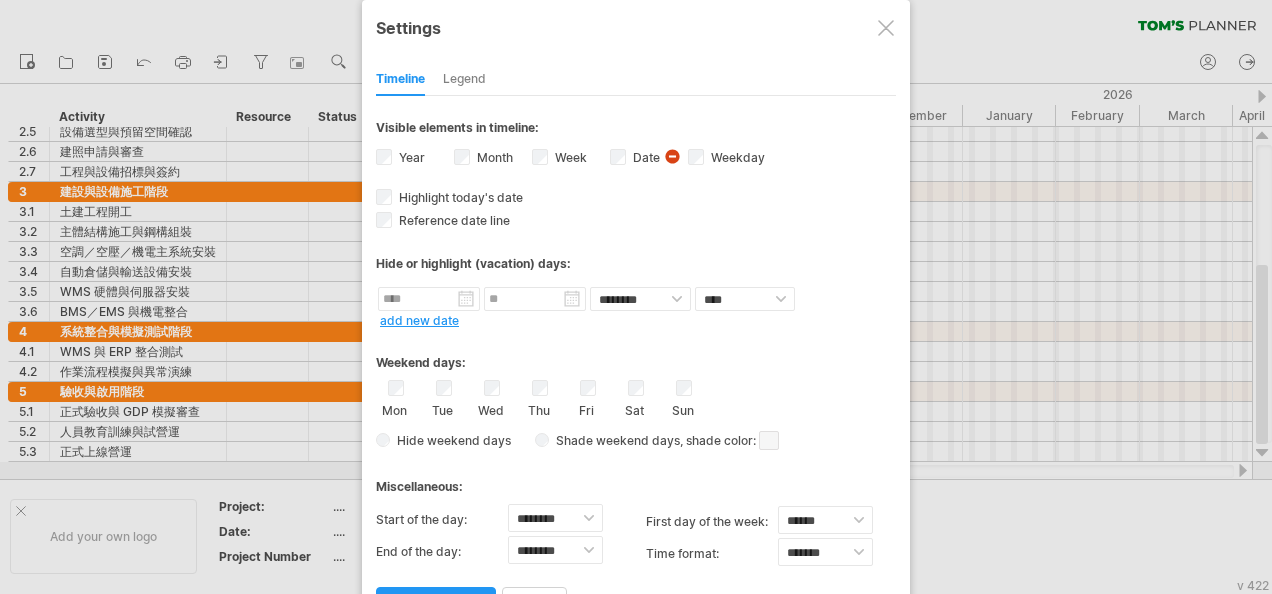 click at bounding box center (886, 28) 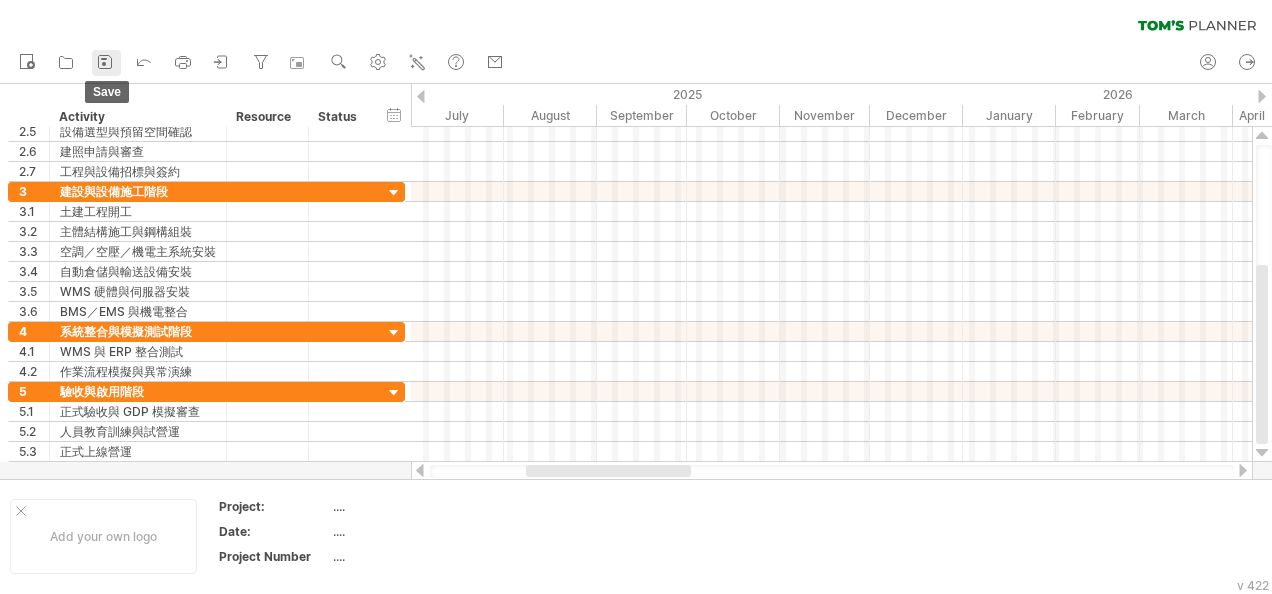 click 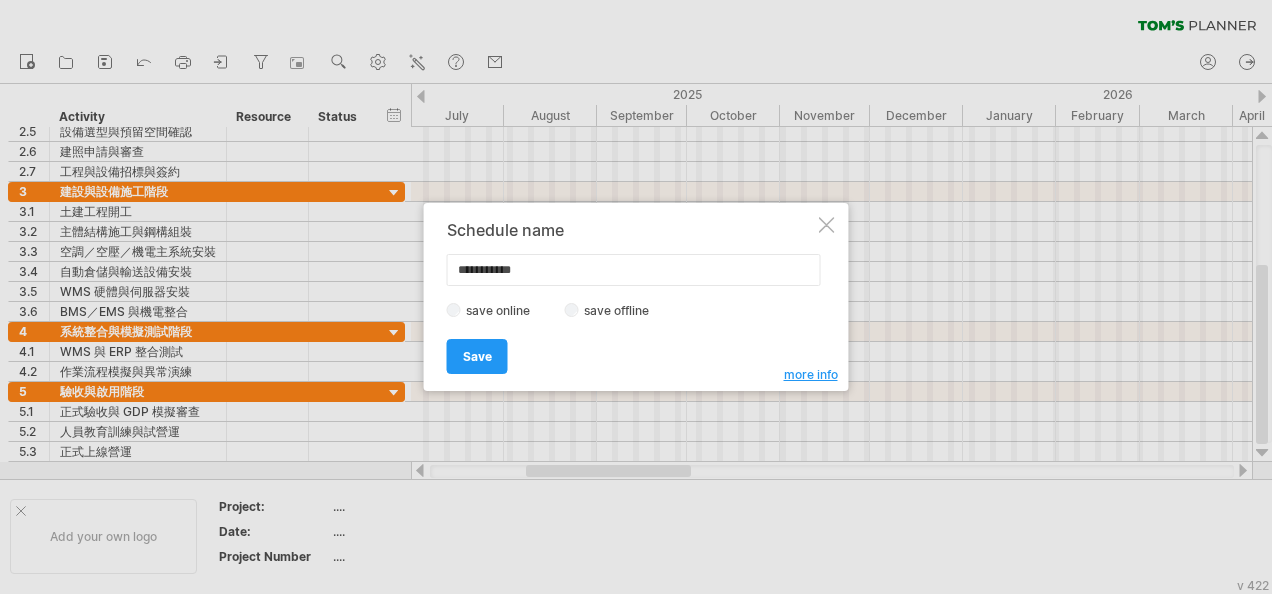 click at bounding box center [827, 225] 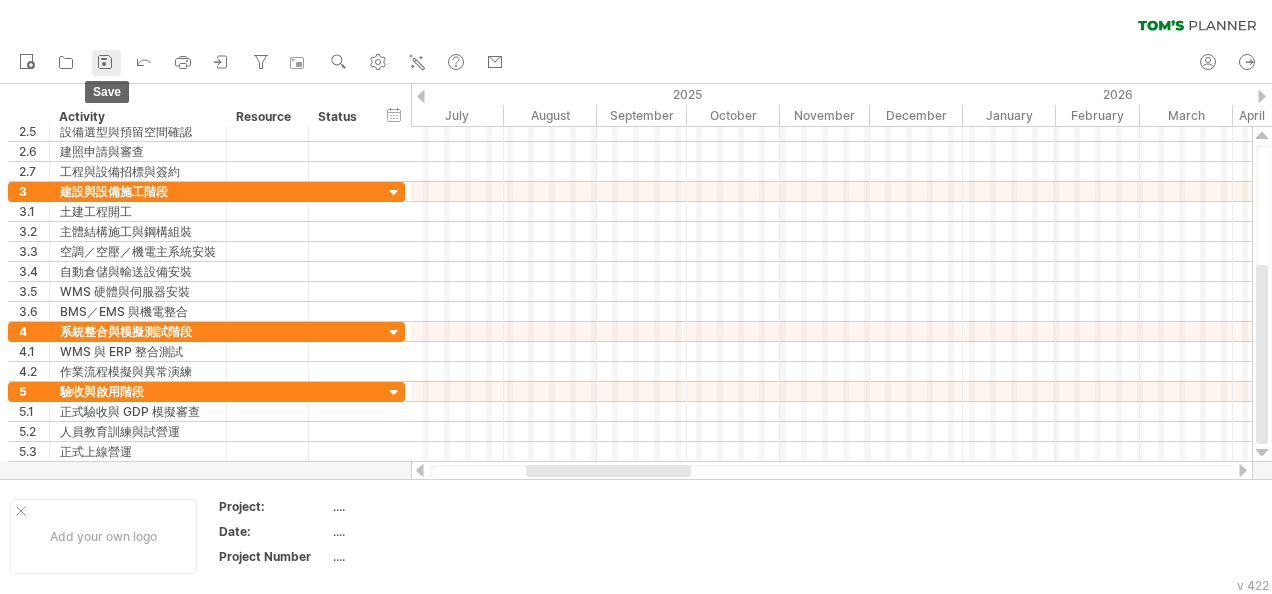 click 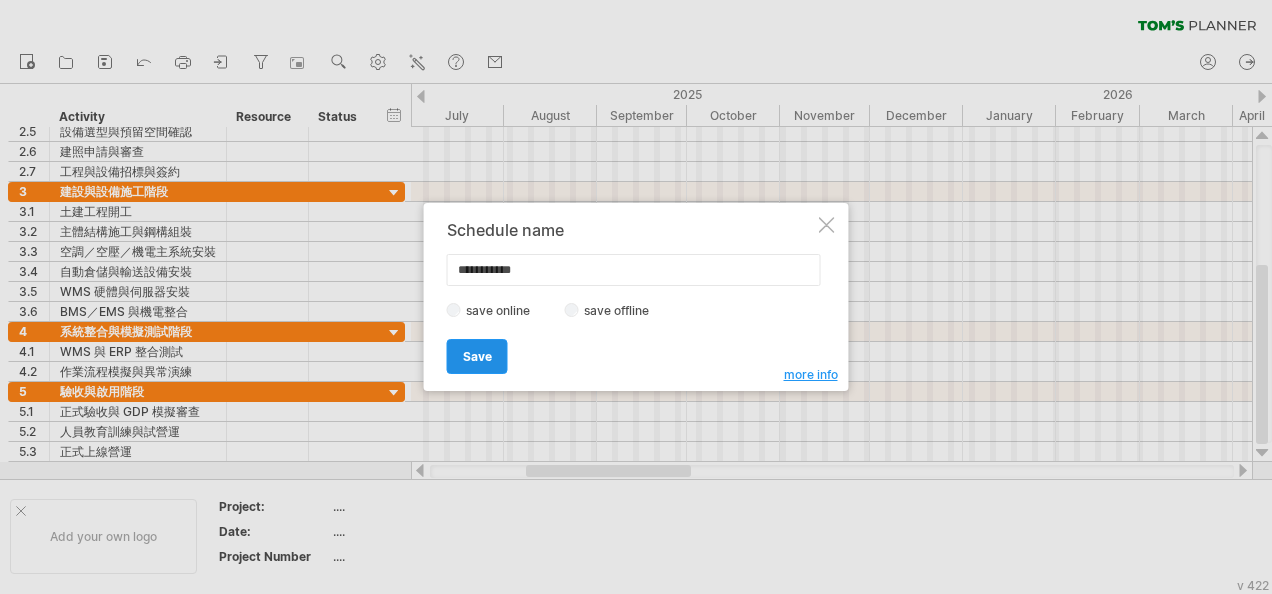 click on "Save" at bounding box center [477, 356] 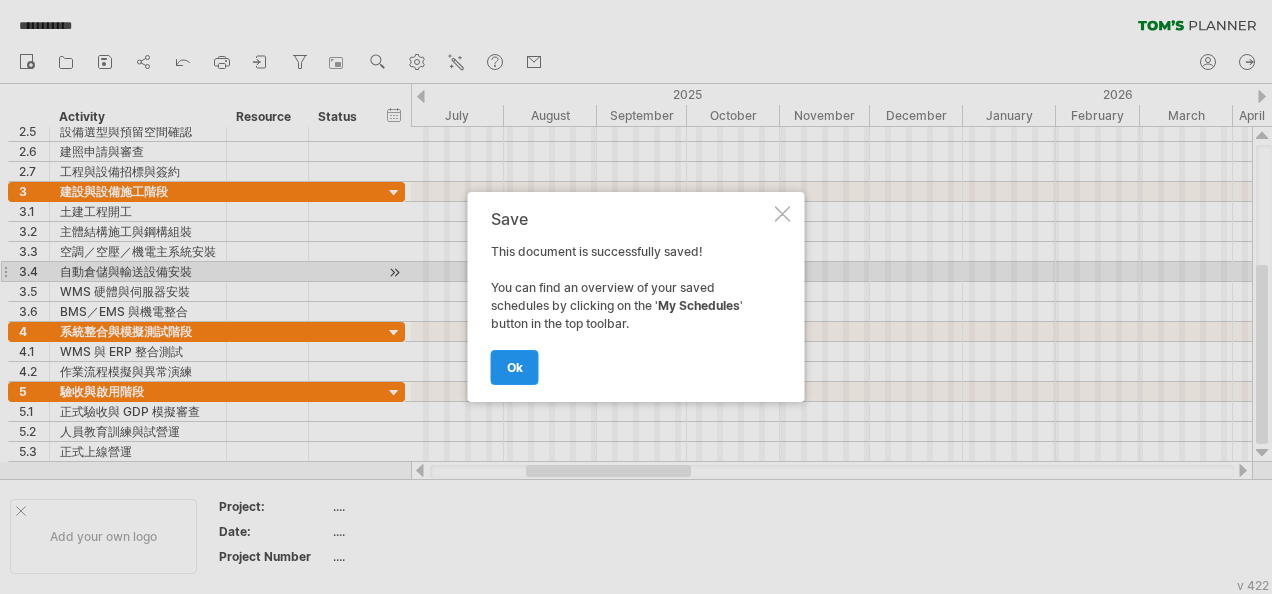 click on "ok" at bounding box center (515, 367) 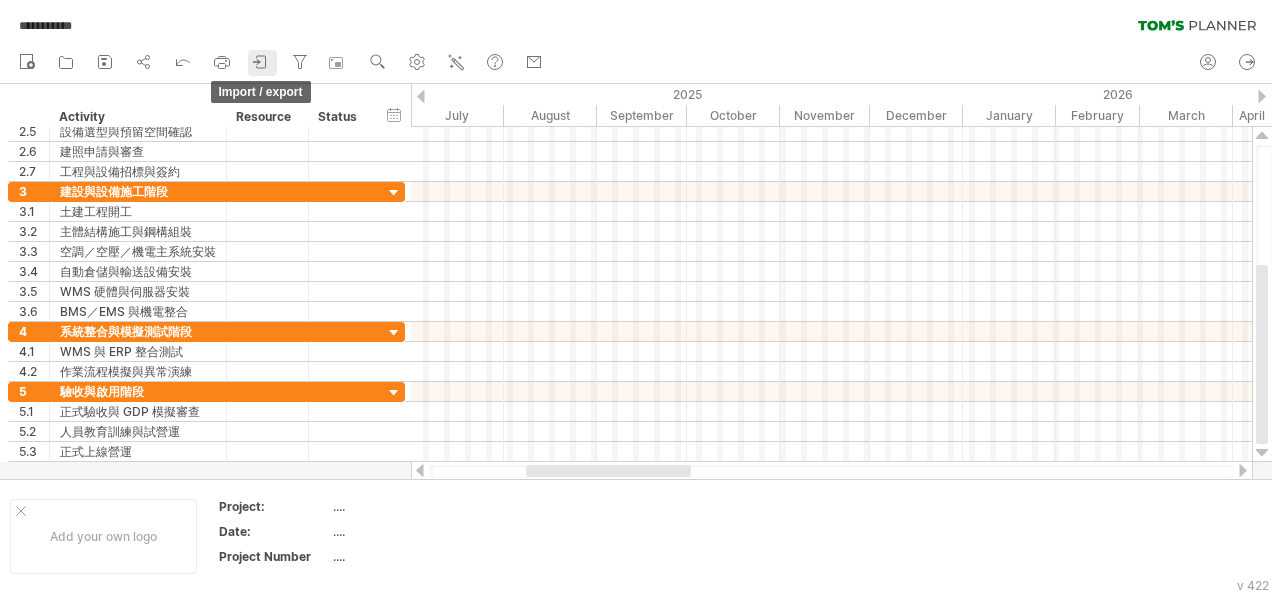 click 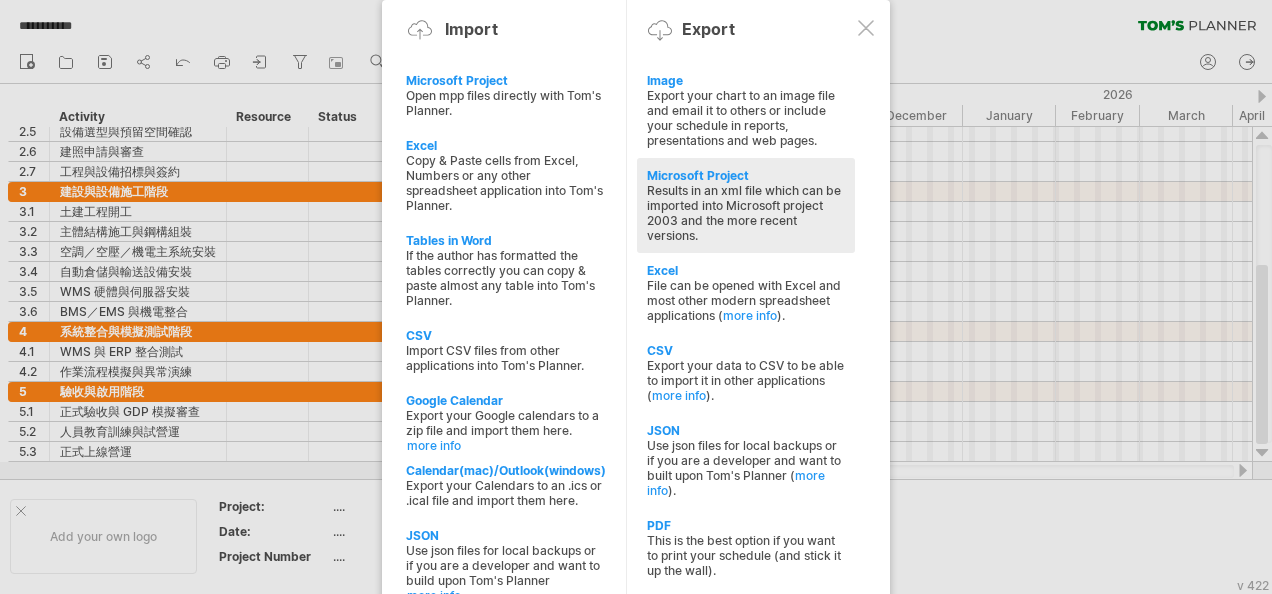 click on "Results in an xml file which can be imported into Microsoft project 2003 and the more recent versions." at bounding box center [746, 213] 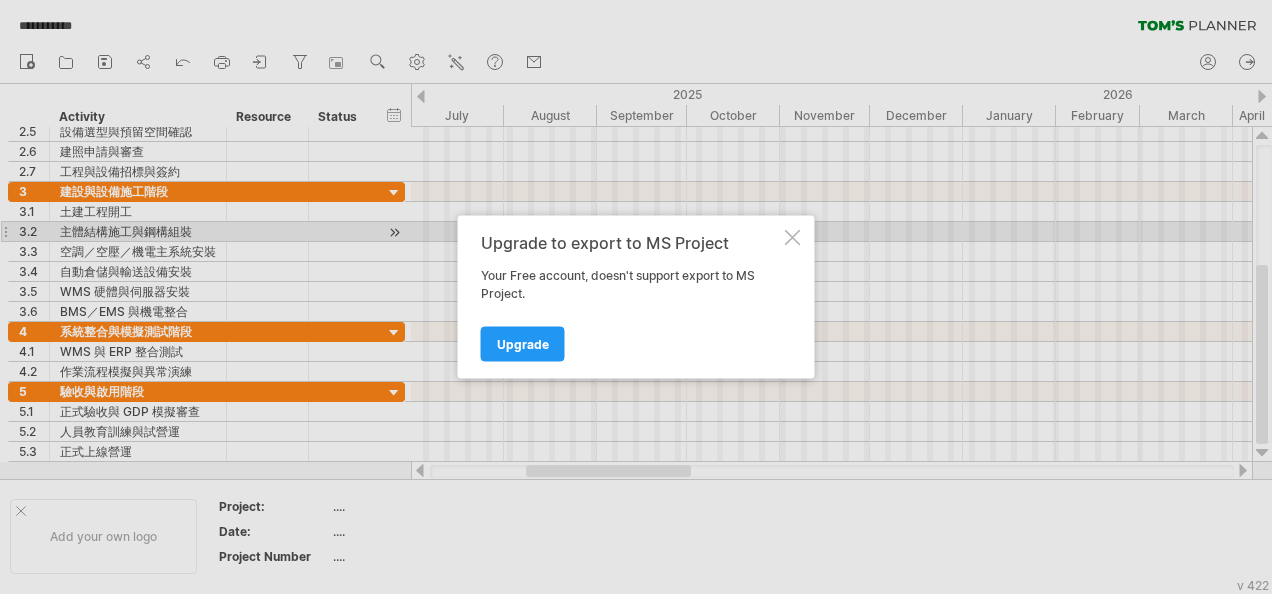 click at bounding box center [793, 238] 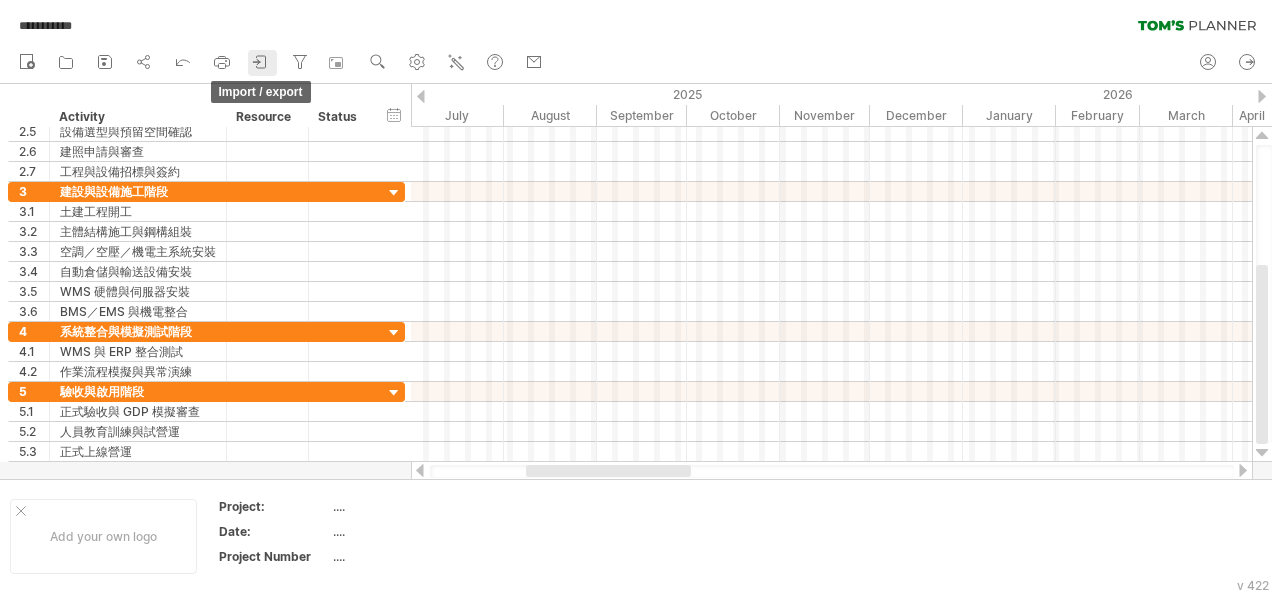 click 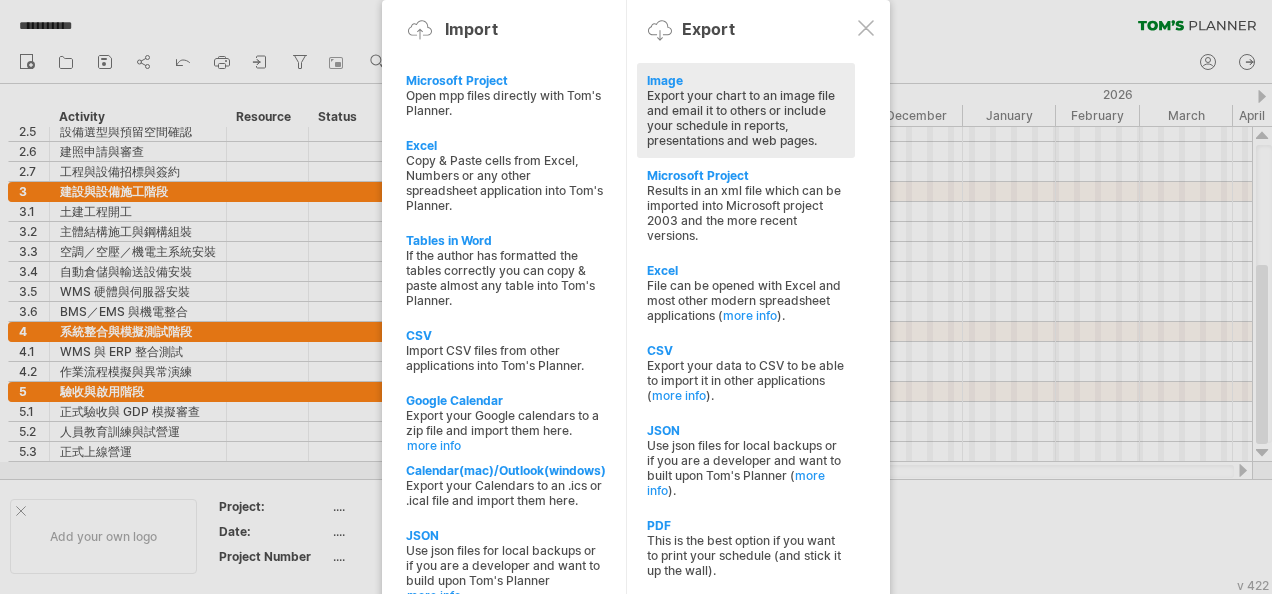 click on "Image" at bounding box center [746, 80] 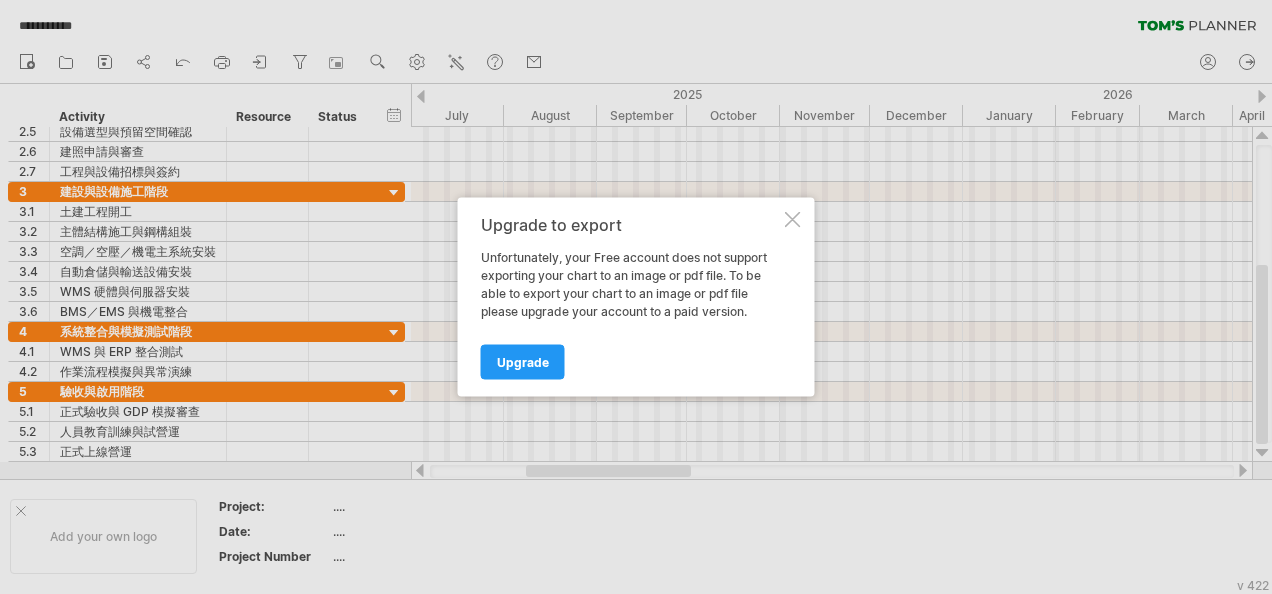 click at bounding box center [793, 220] 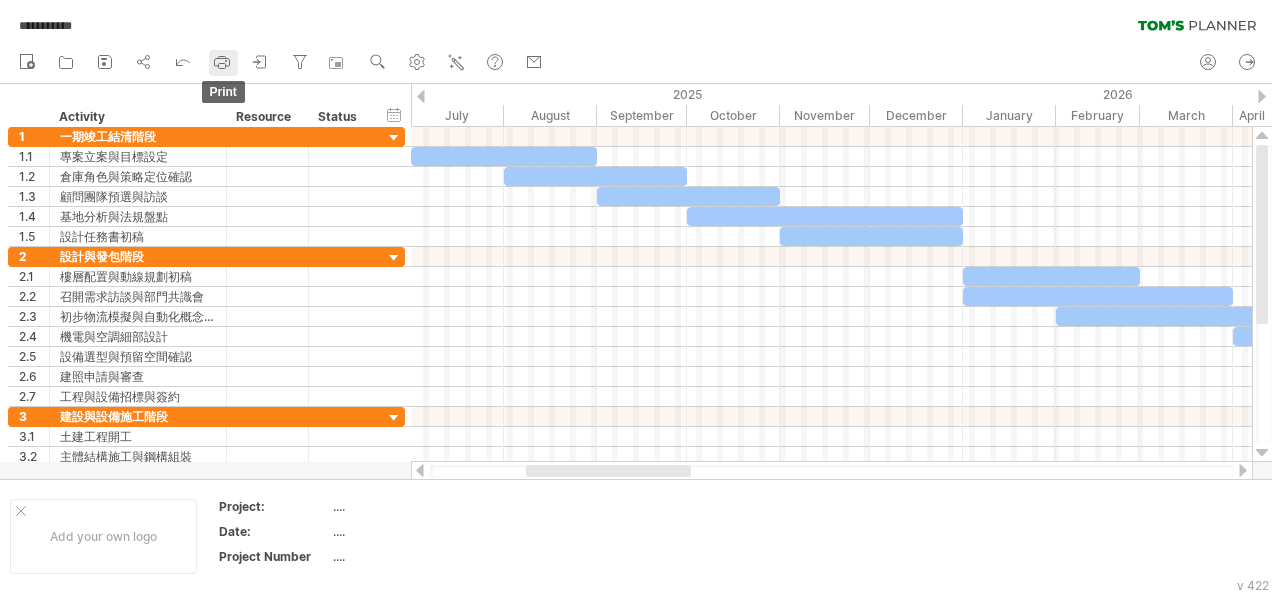click 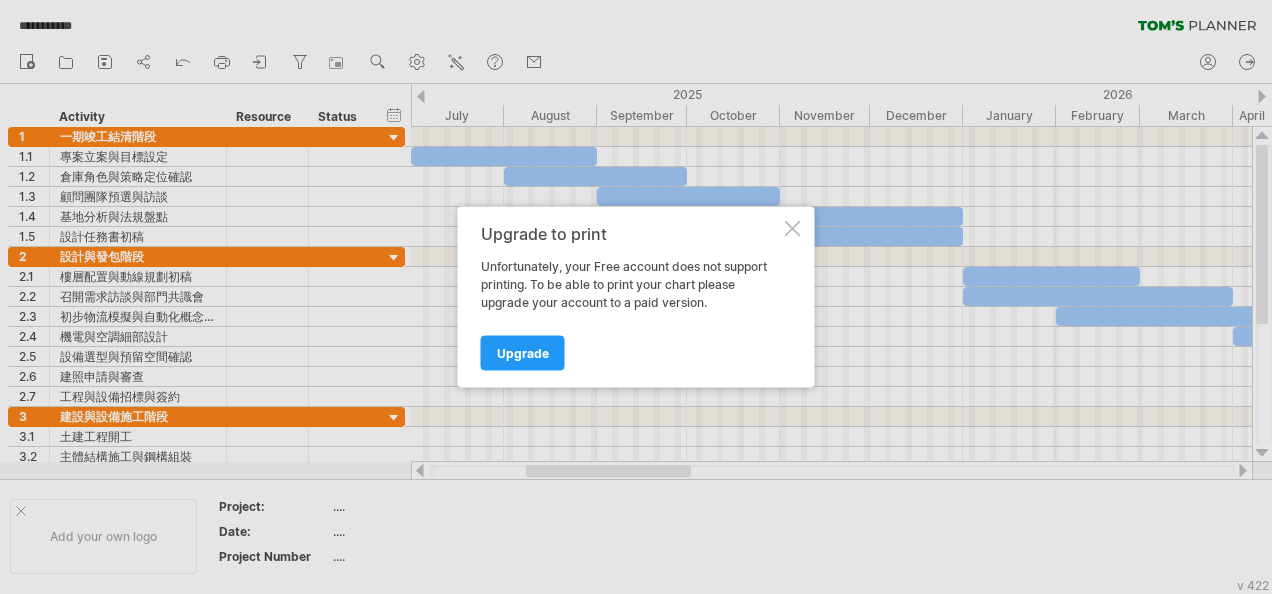 click at bounding box center (793, 229) 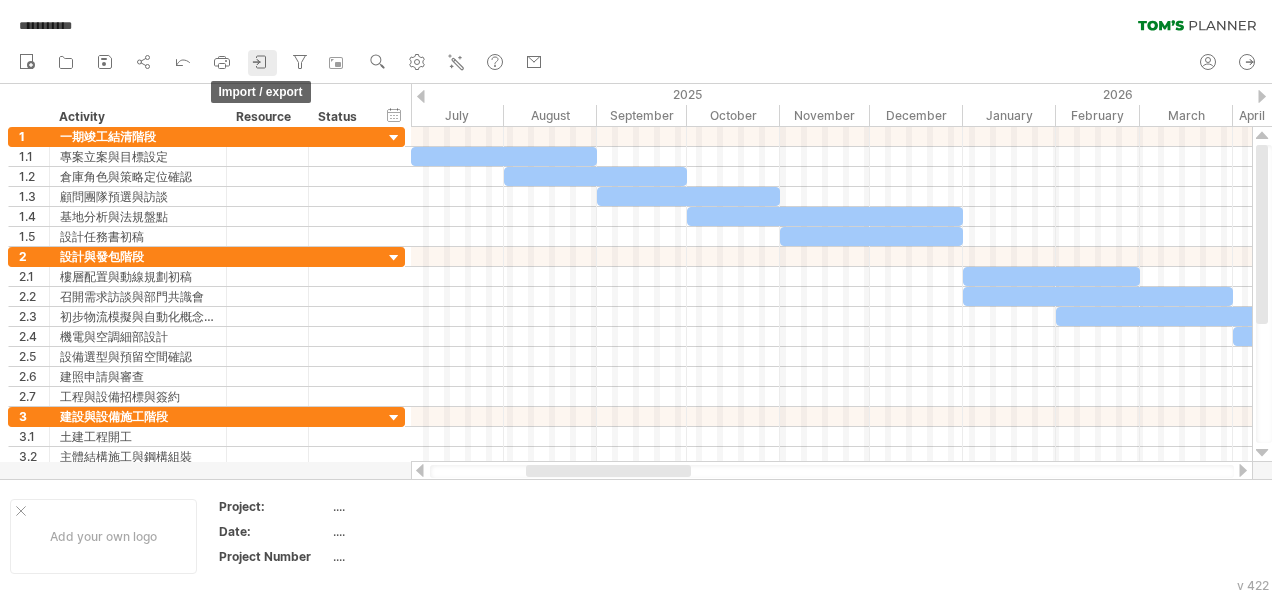 click 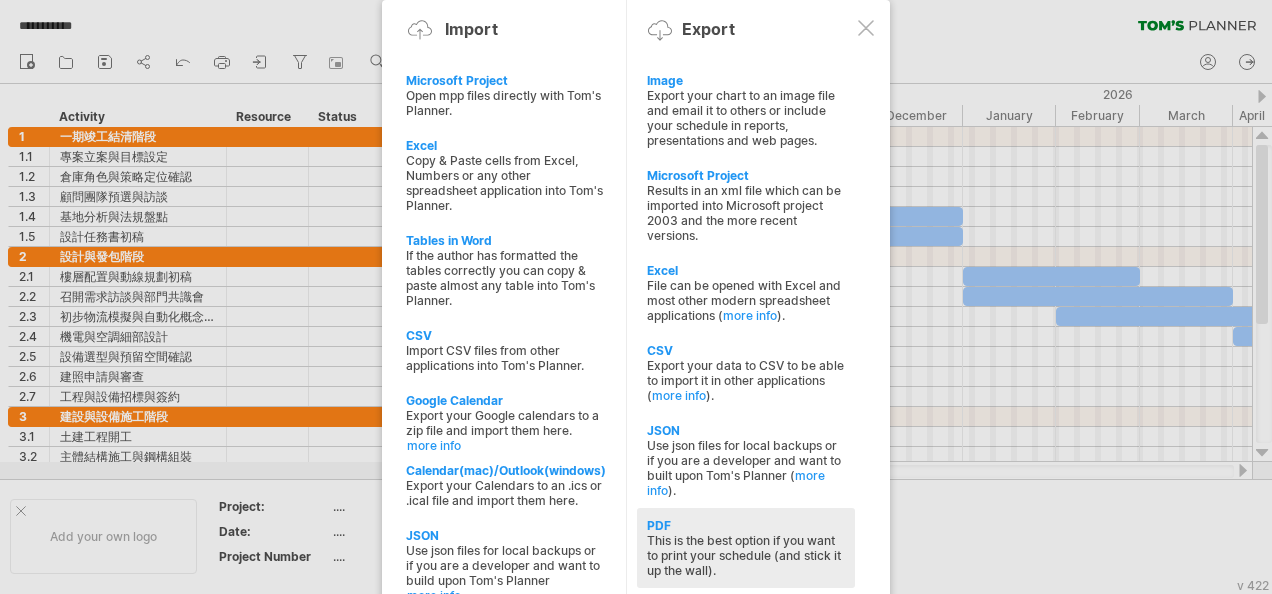 click on "This is the best option if you want to print your schedule (and stick it up the wall)." at bounding box center [746, 555] 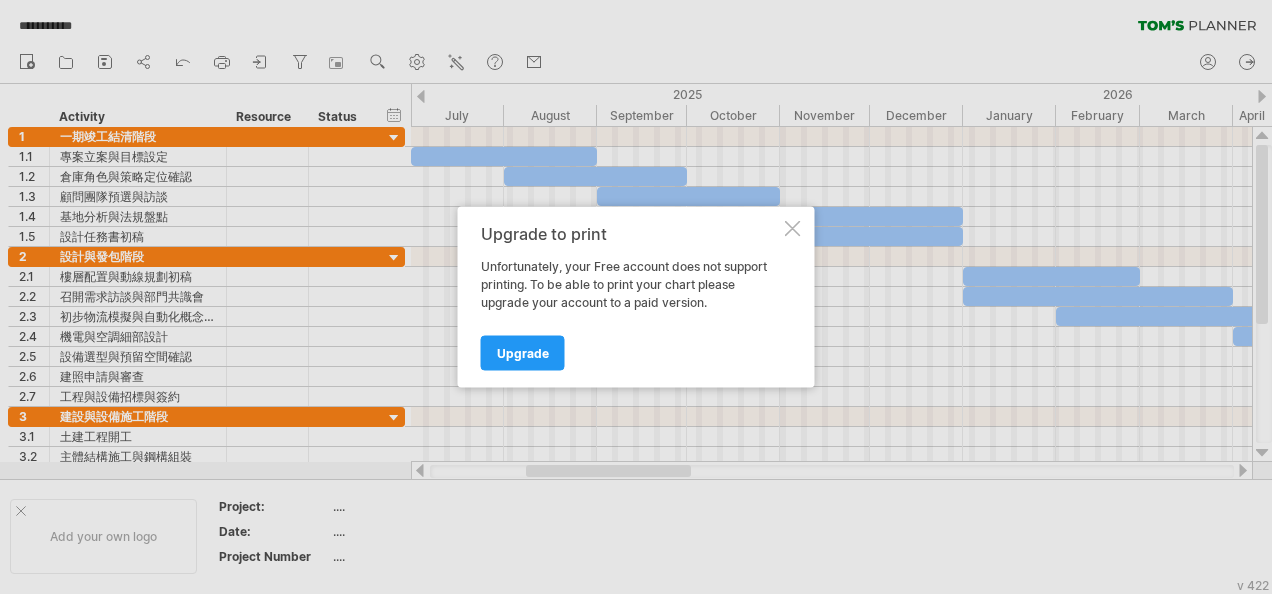 click at bounding box center (793, 229) 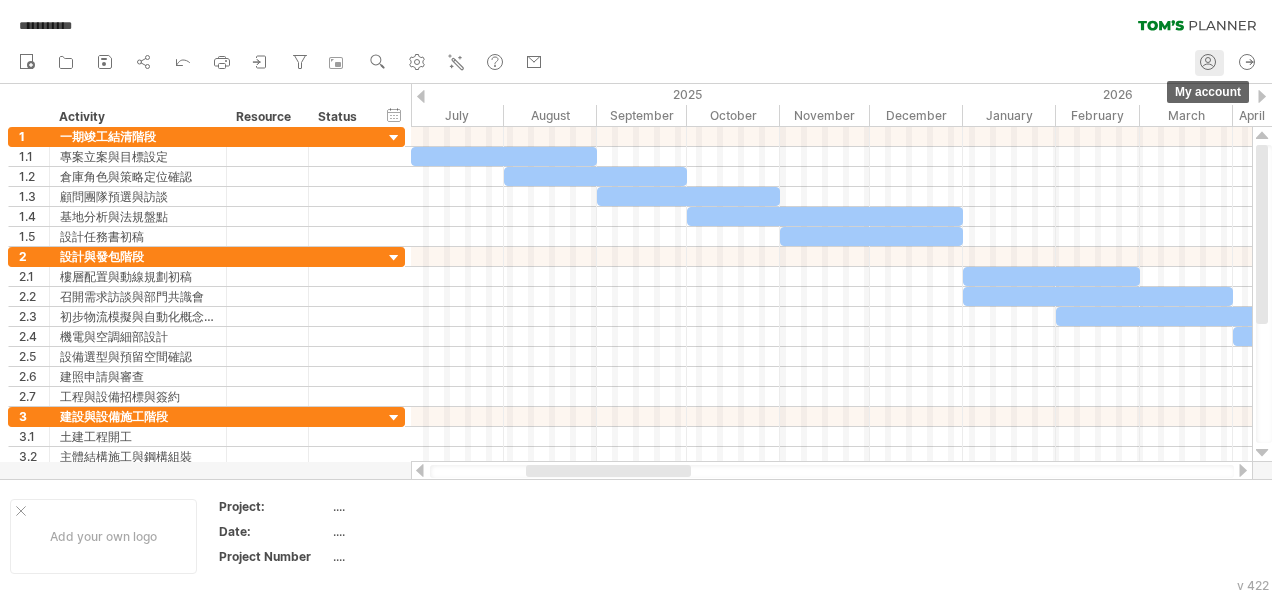click 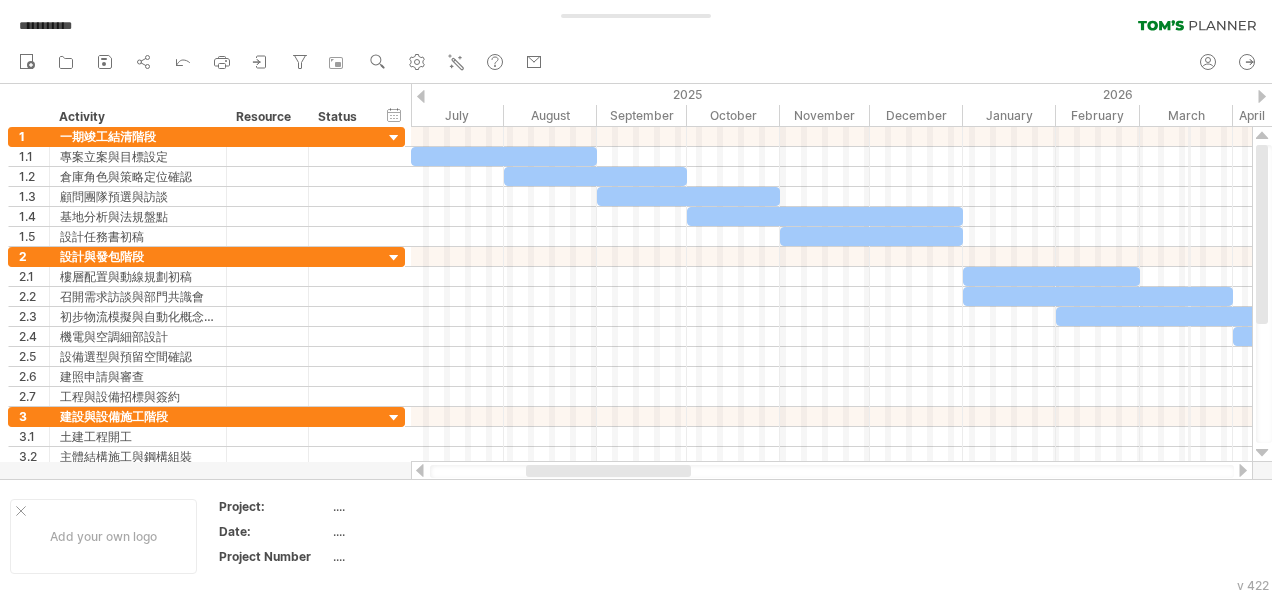 type on "**********" 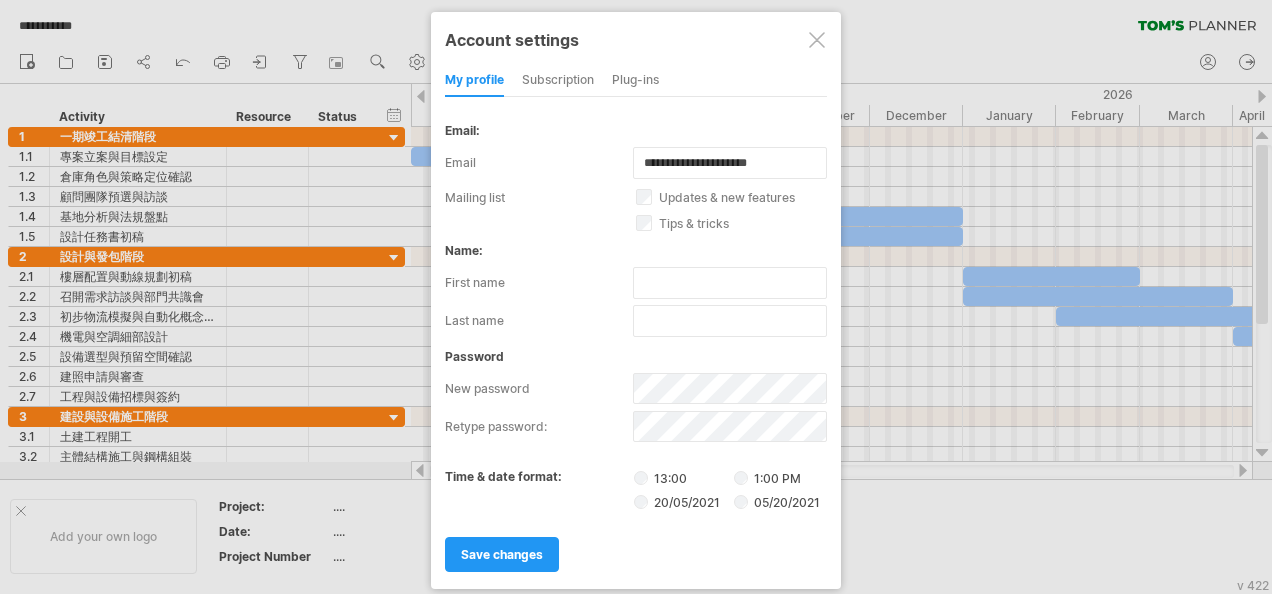 click on "subscription" at bounding box center (558, 81) 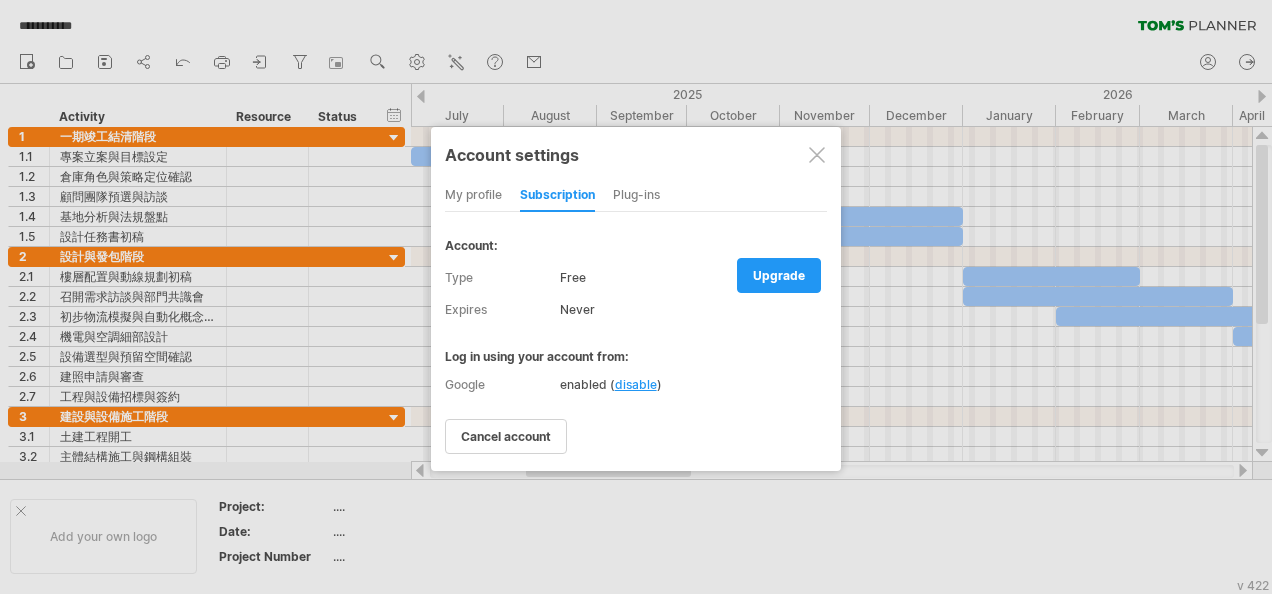 click at bounding box center (817, 155) 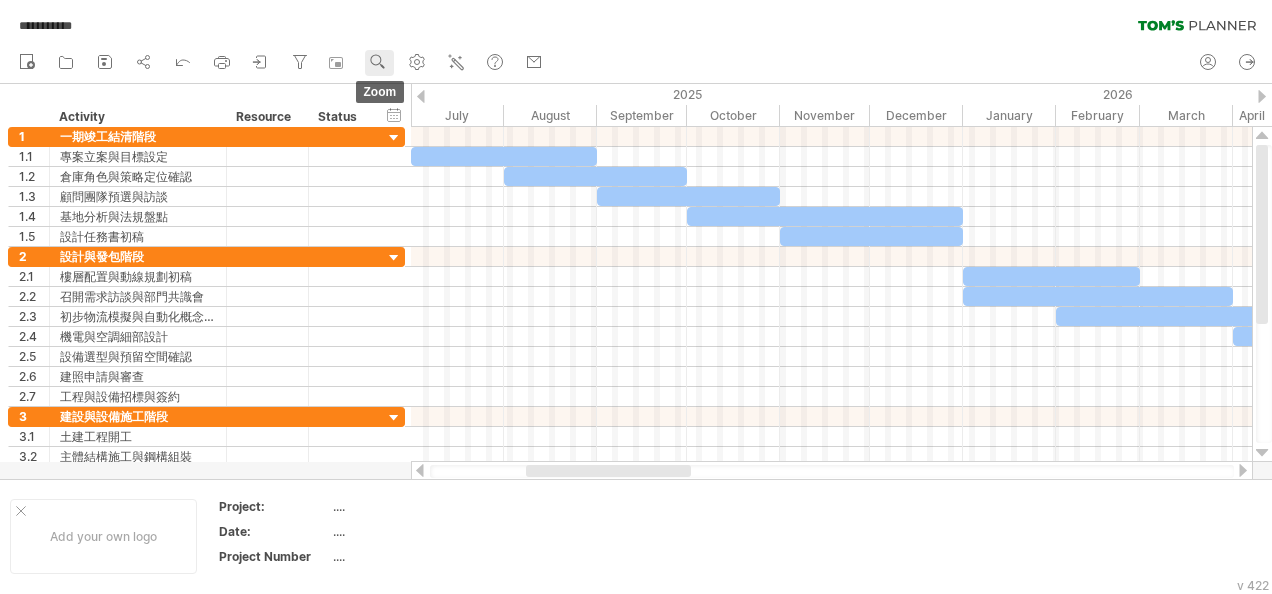 click 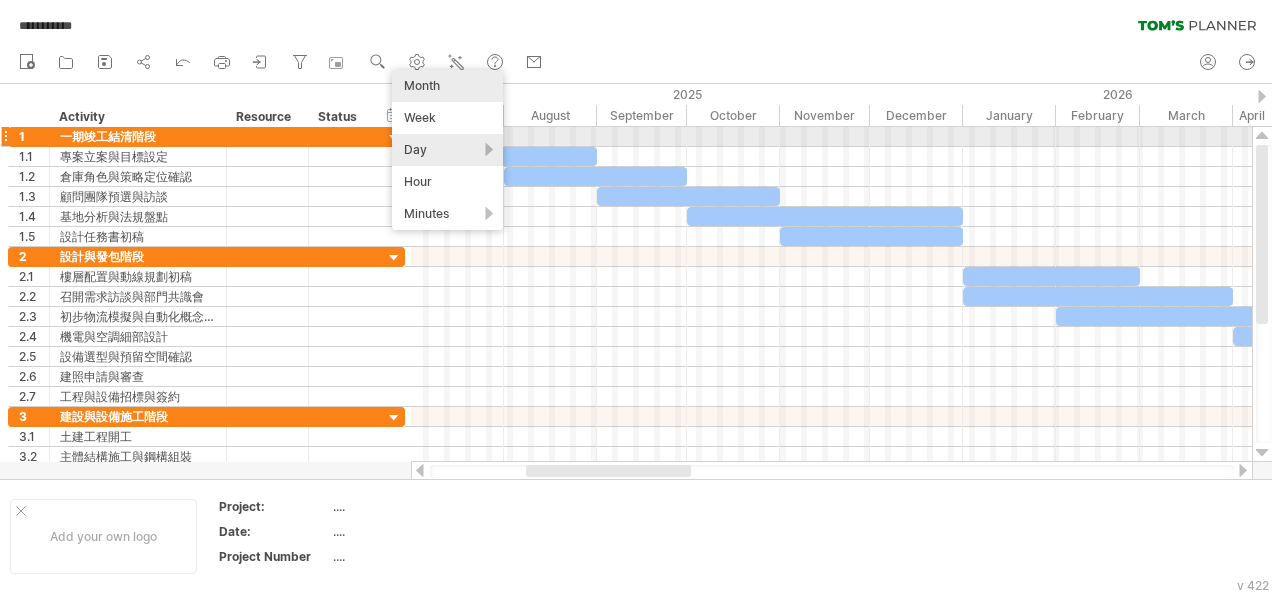 click on "Day" at bounding box center [447, 150] 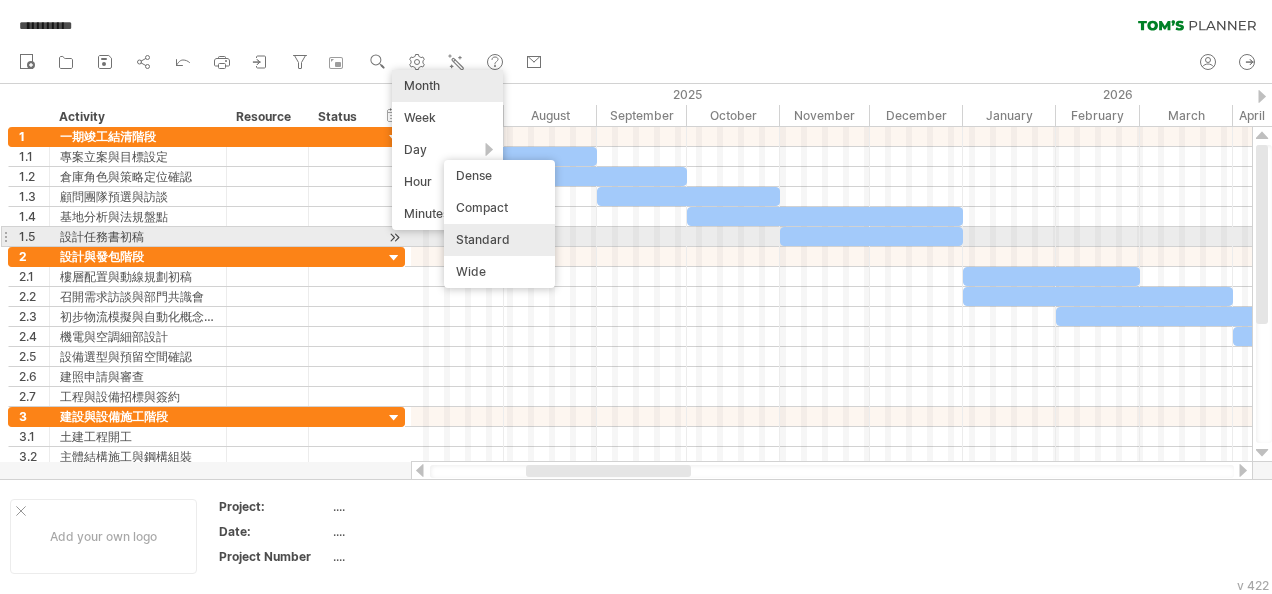 click on "Standard" at bounding box center (499, 240) 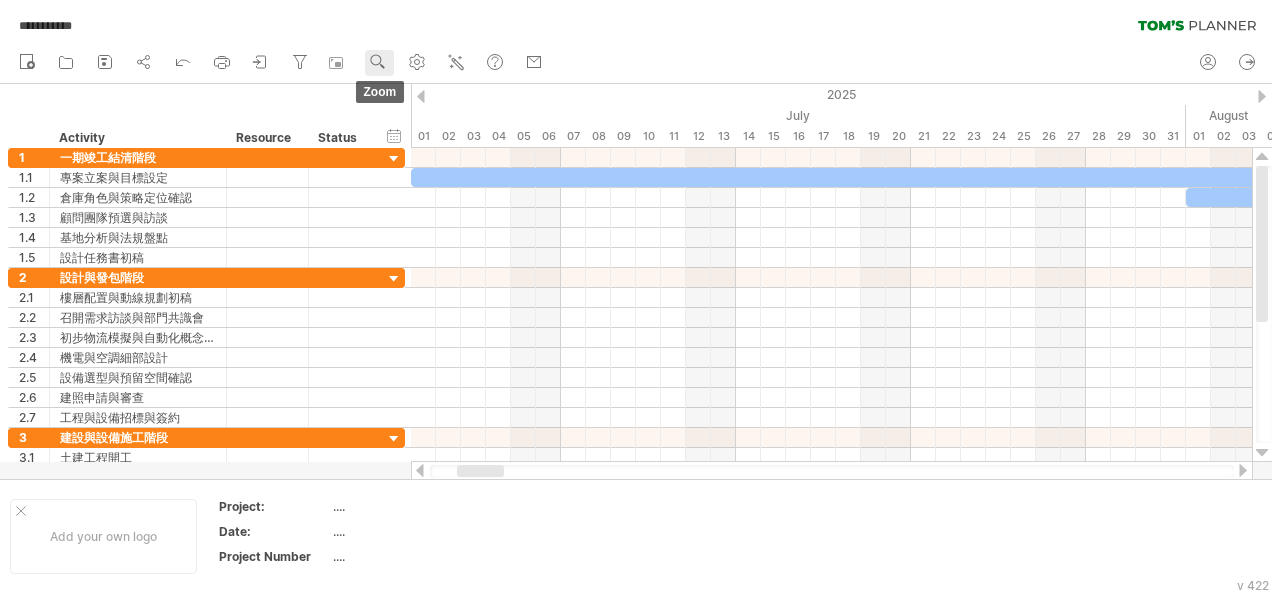 click 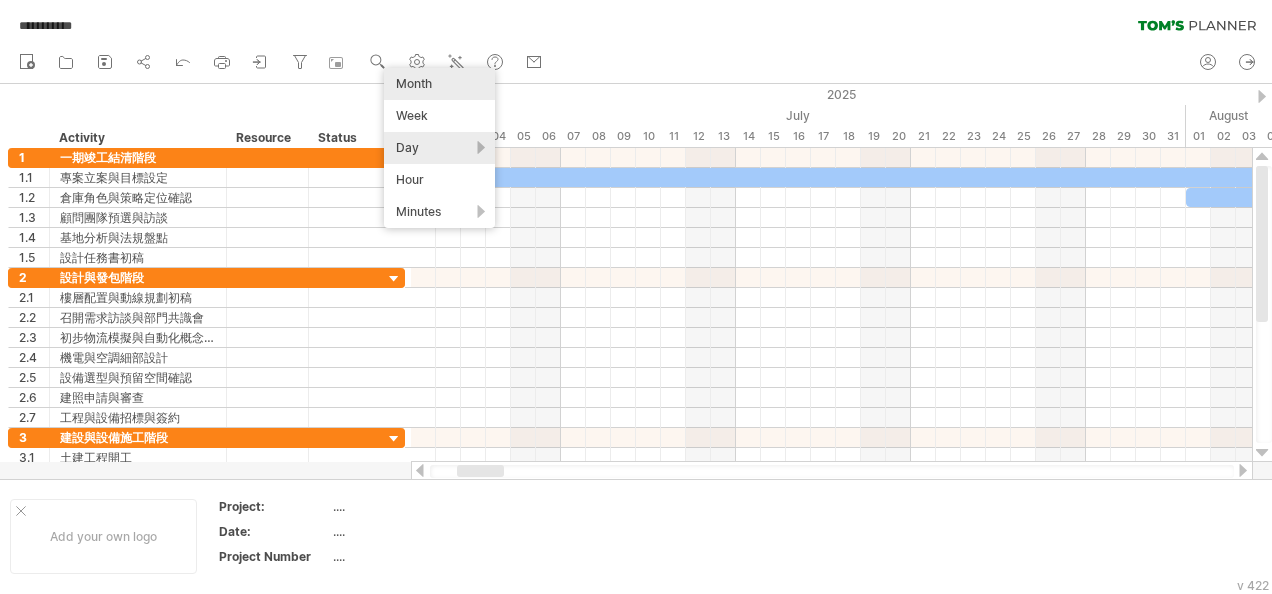 click on "Month" at bounding box center (439, 84) 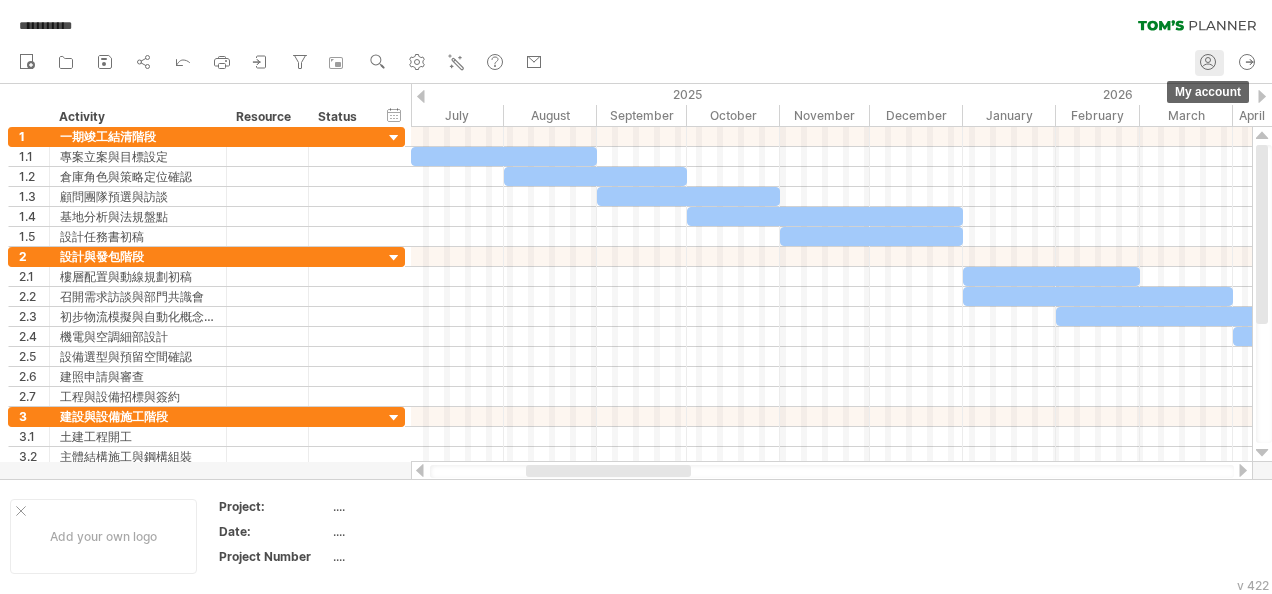 click 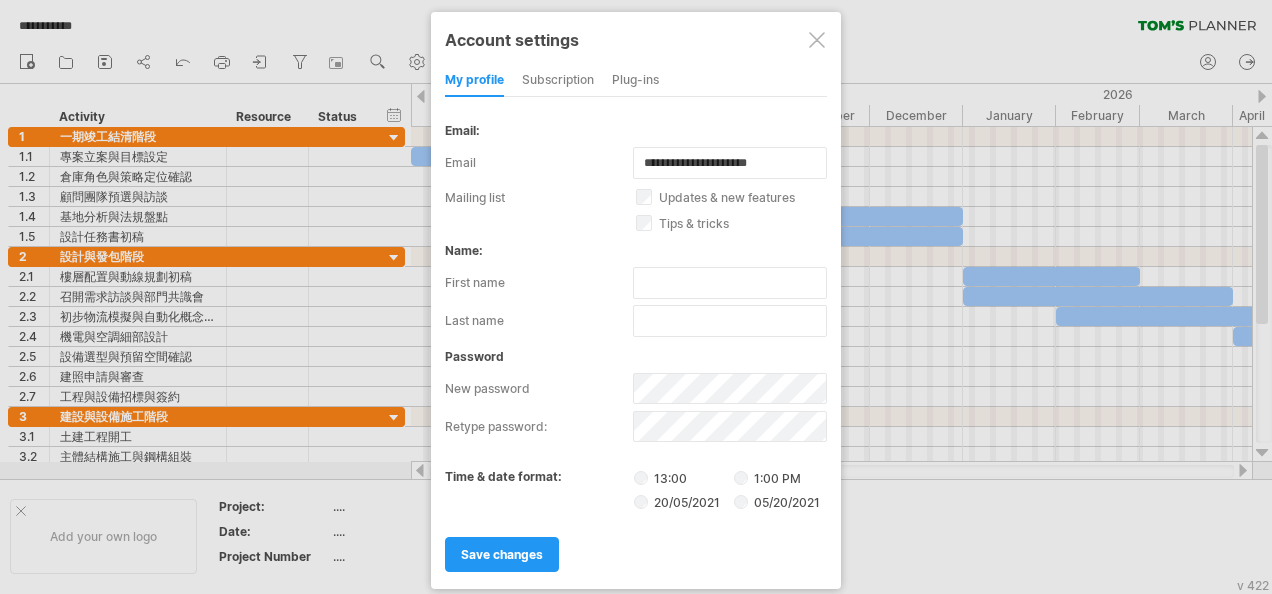 click at bounding box center [636, 297] 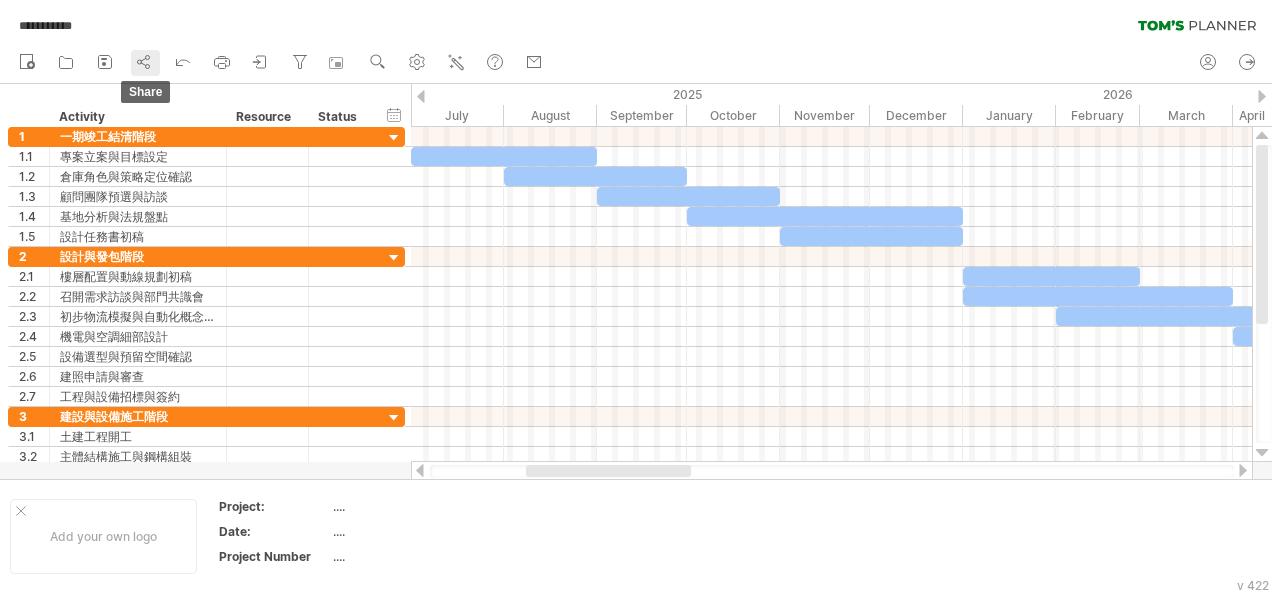 click 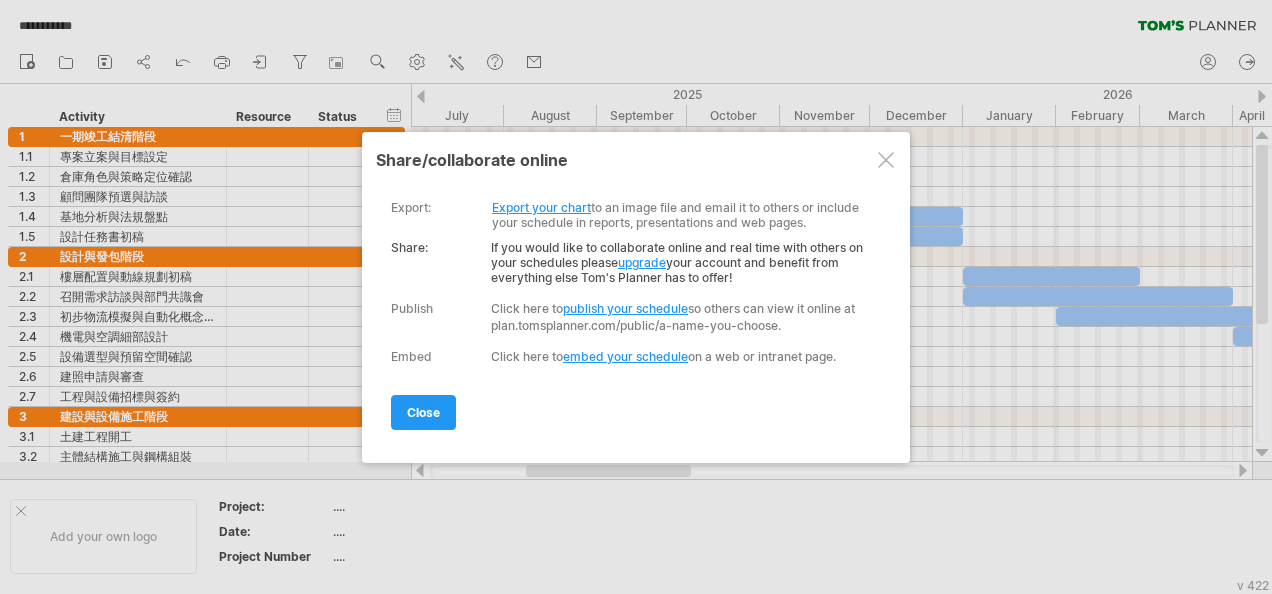 click on "Export your chart" at bounding box center (541, 207) 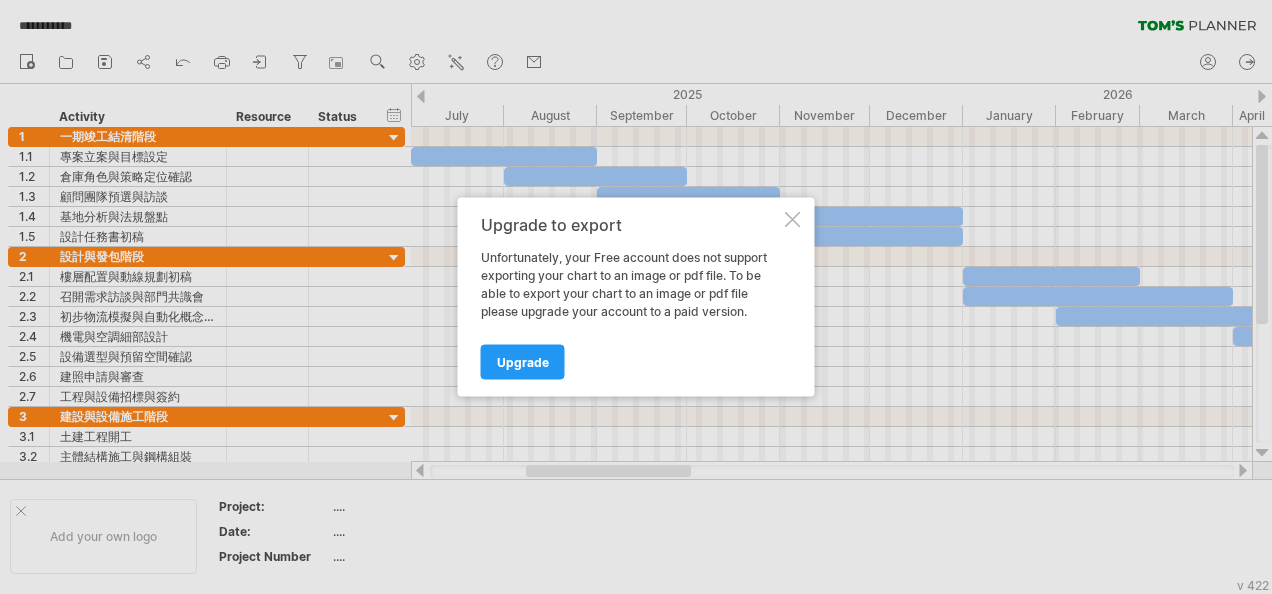 click at bounding box center [793, 220] 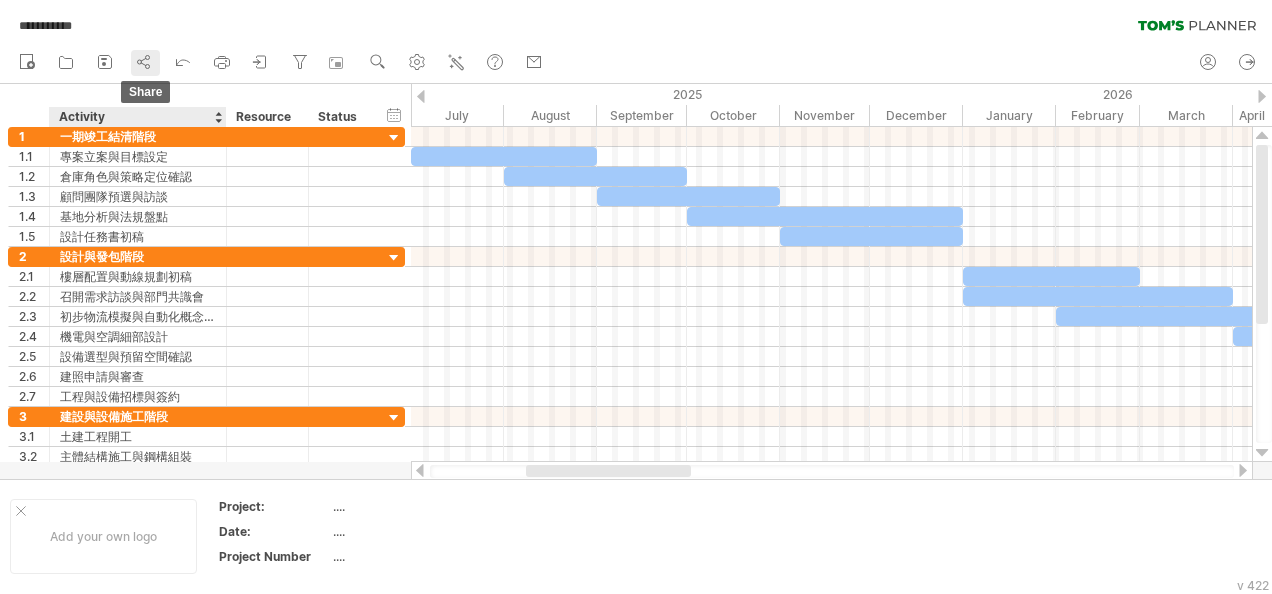 click 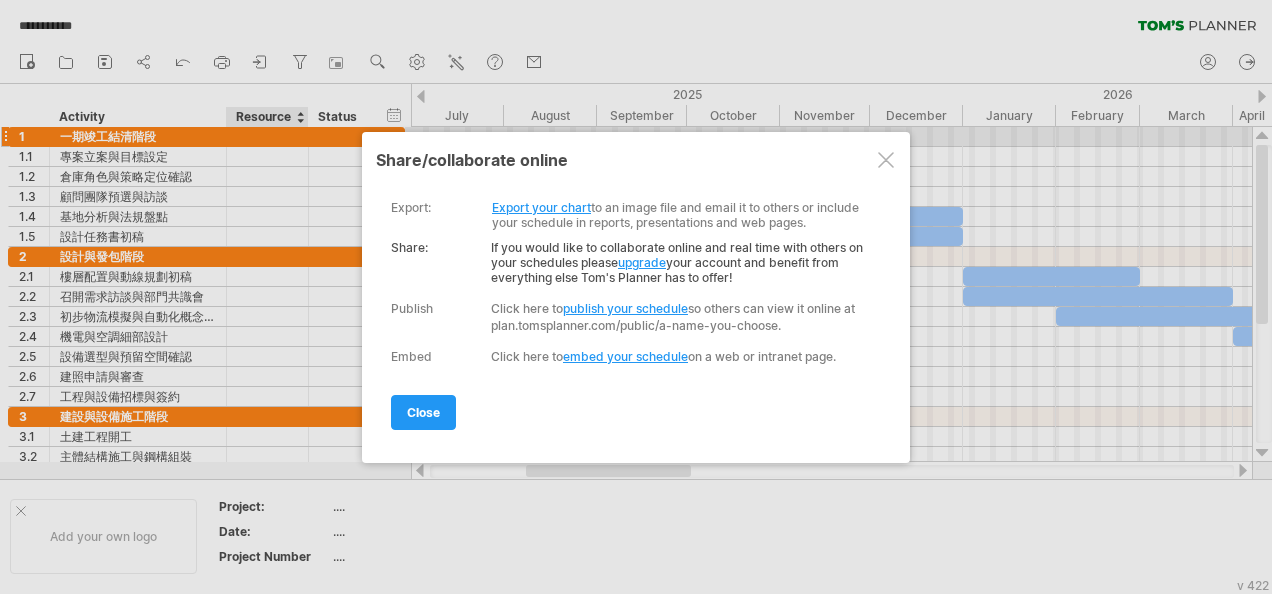 click at bounding box center [886, 160] 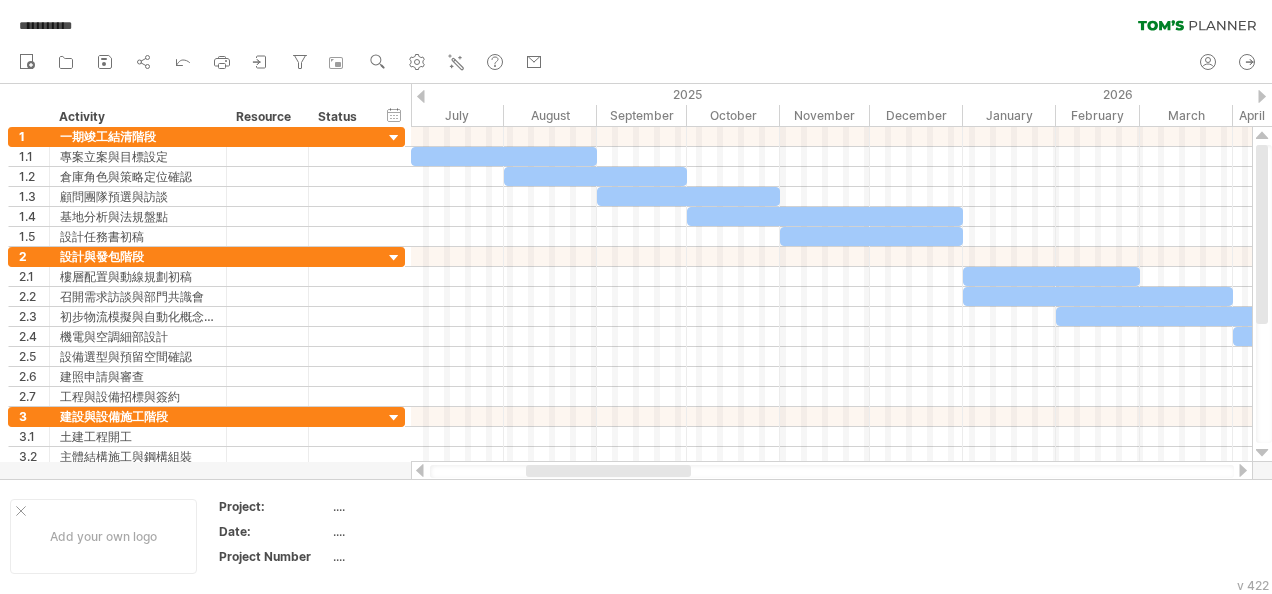 click on "new" at bounding box center (636, 63) 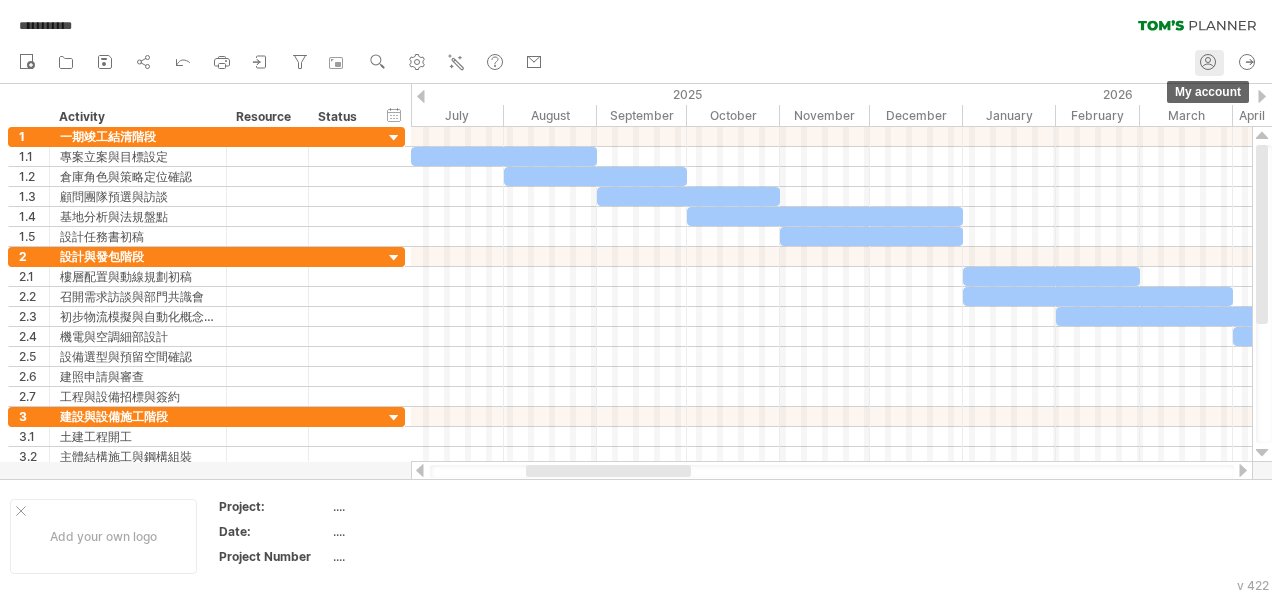 click 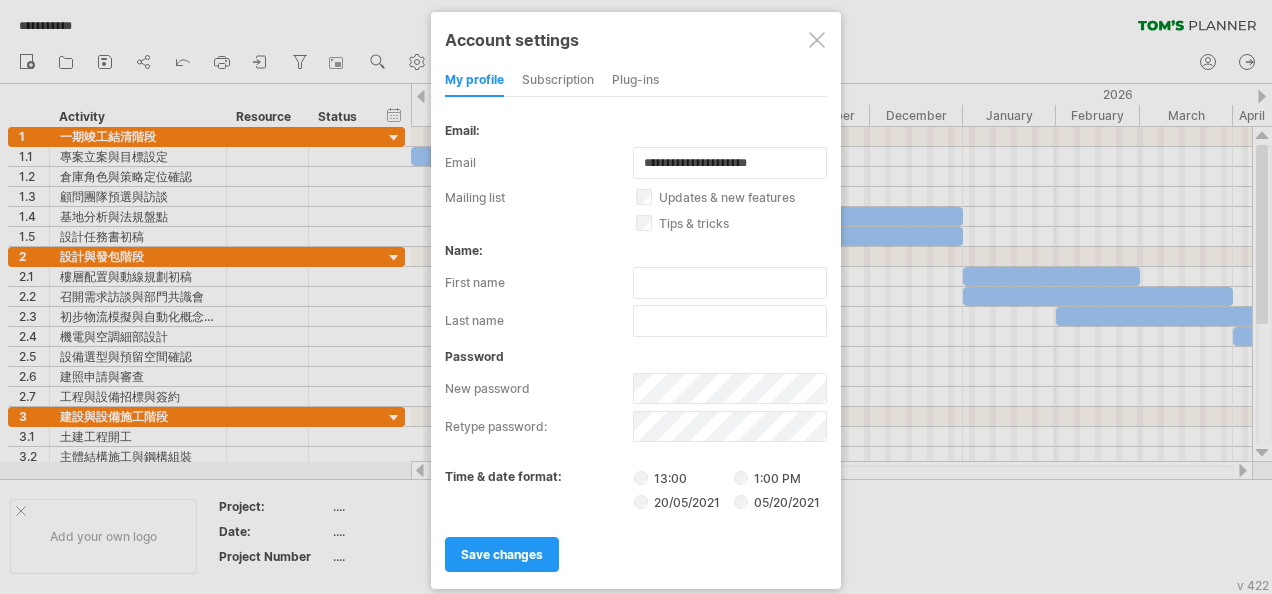 click on "Plug-ins" at bounding box center [635, 81] 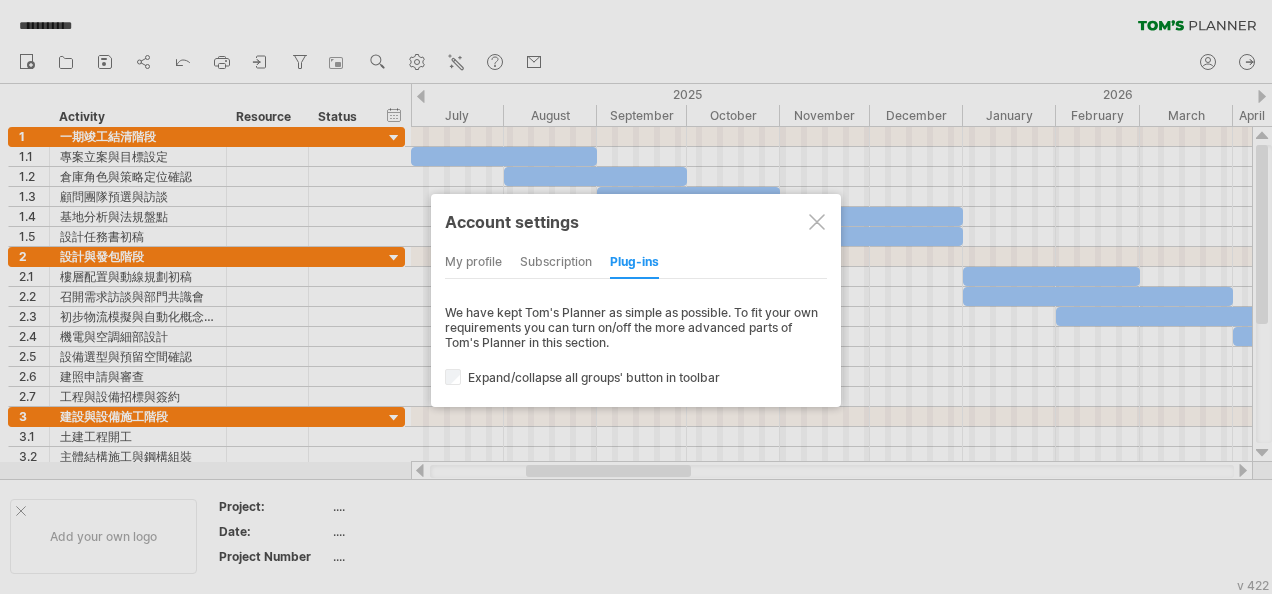 click on "subscription" at bounding box center [556, 263] 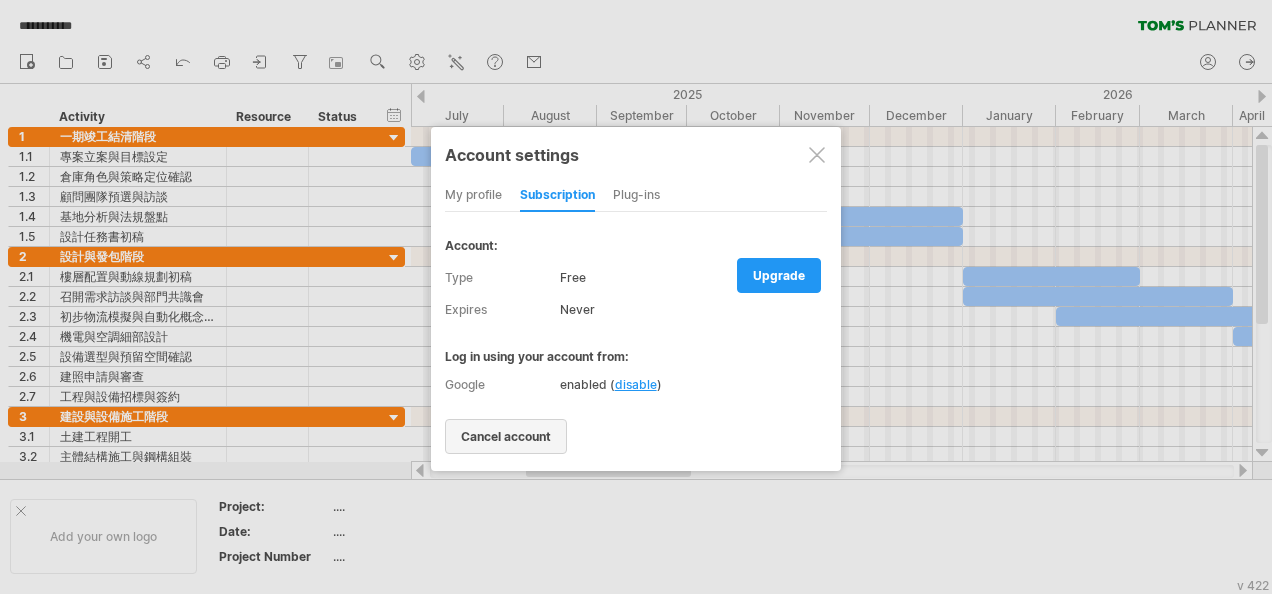 click on "cancel account" at bounding box center (506, 436) 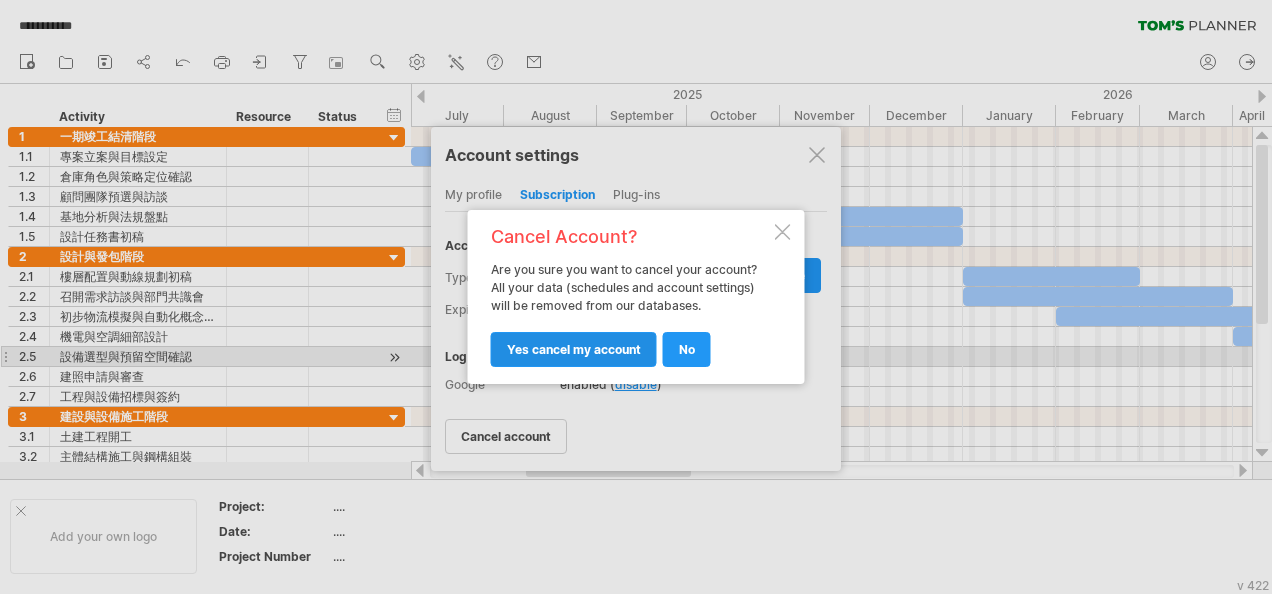 click on "yes cancel my account" at bounding box center (574, 349) 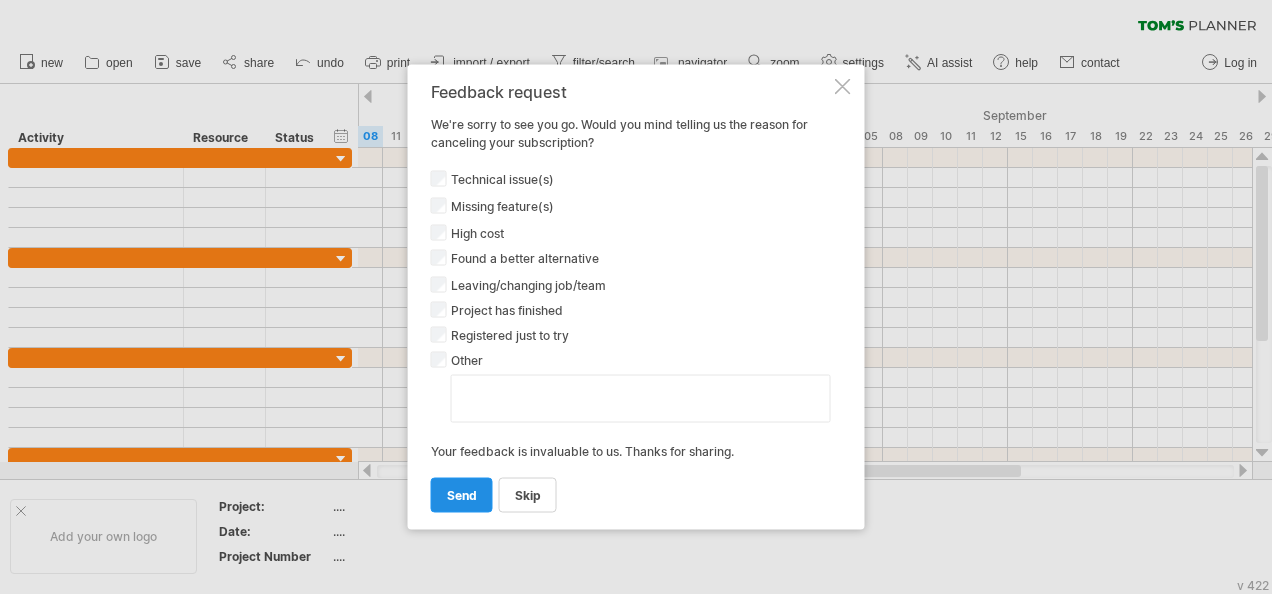 click on "send" at bounding box center (462, 495) 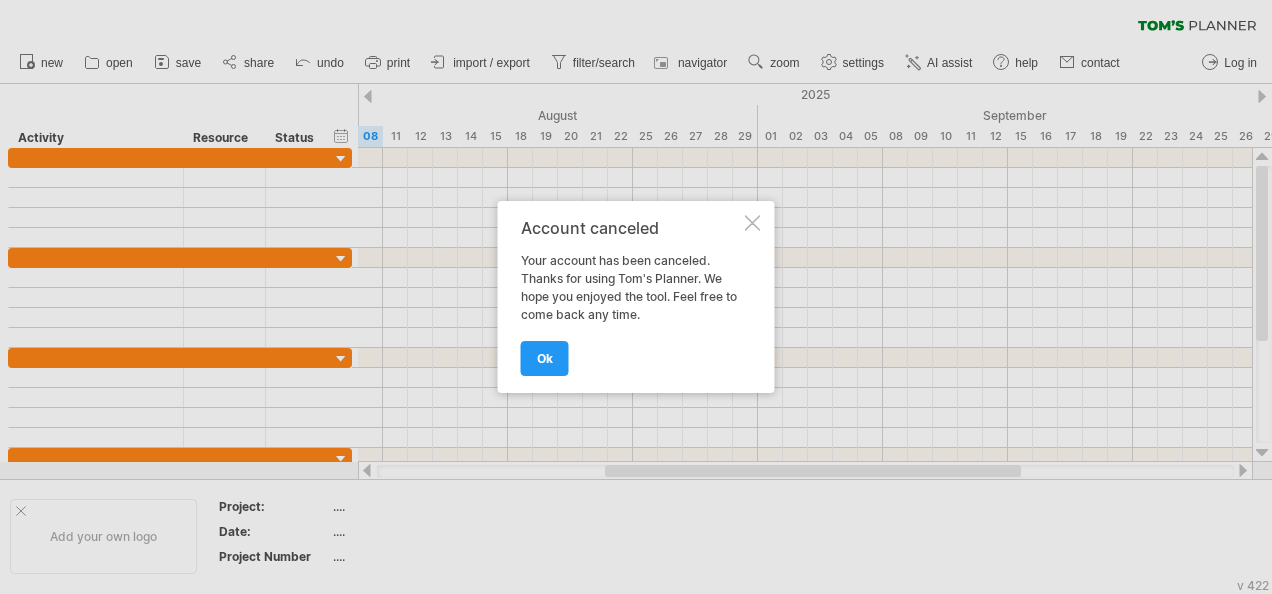 click at bounding box center [753, 223] 